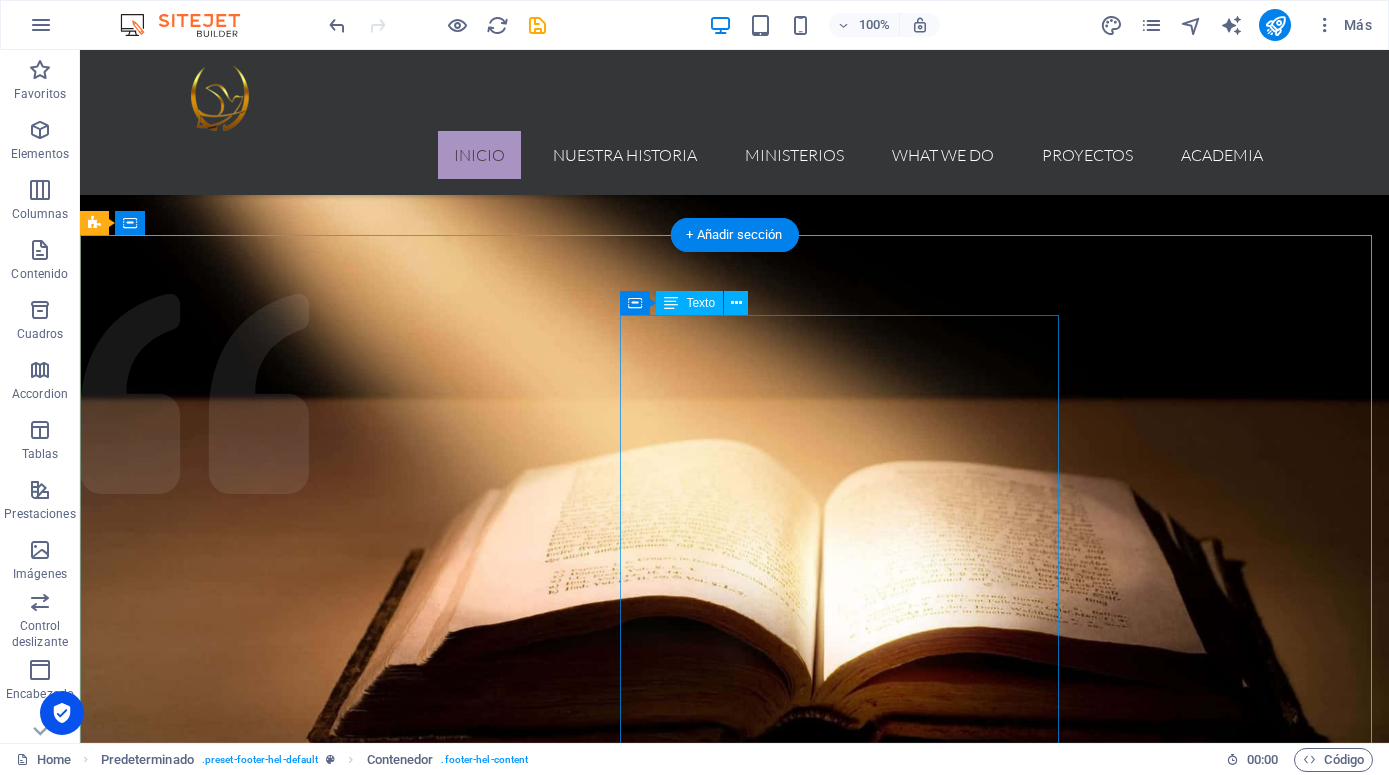 scroll, scrollTop: 1696, scrollLeft: 0, axis: vertical 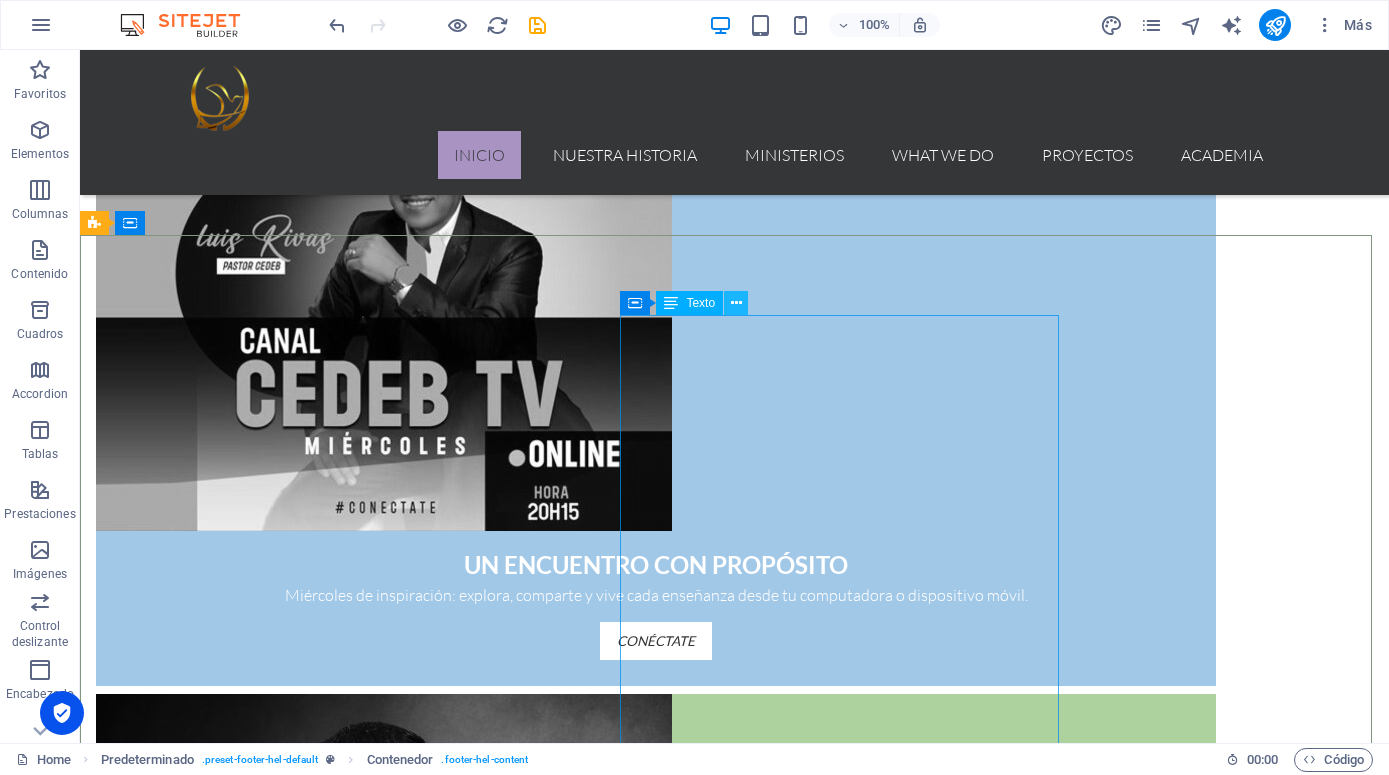click at bounding box center (736, 303) 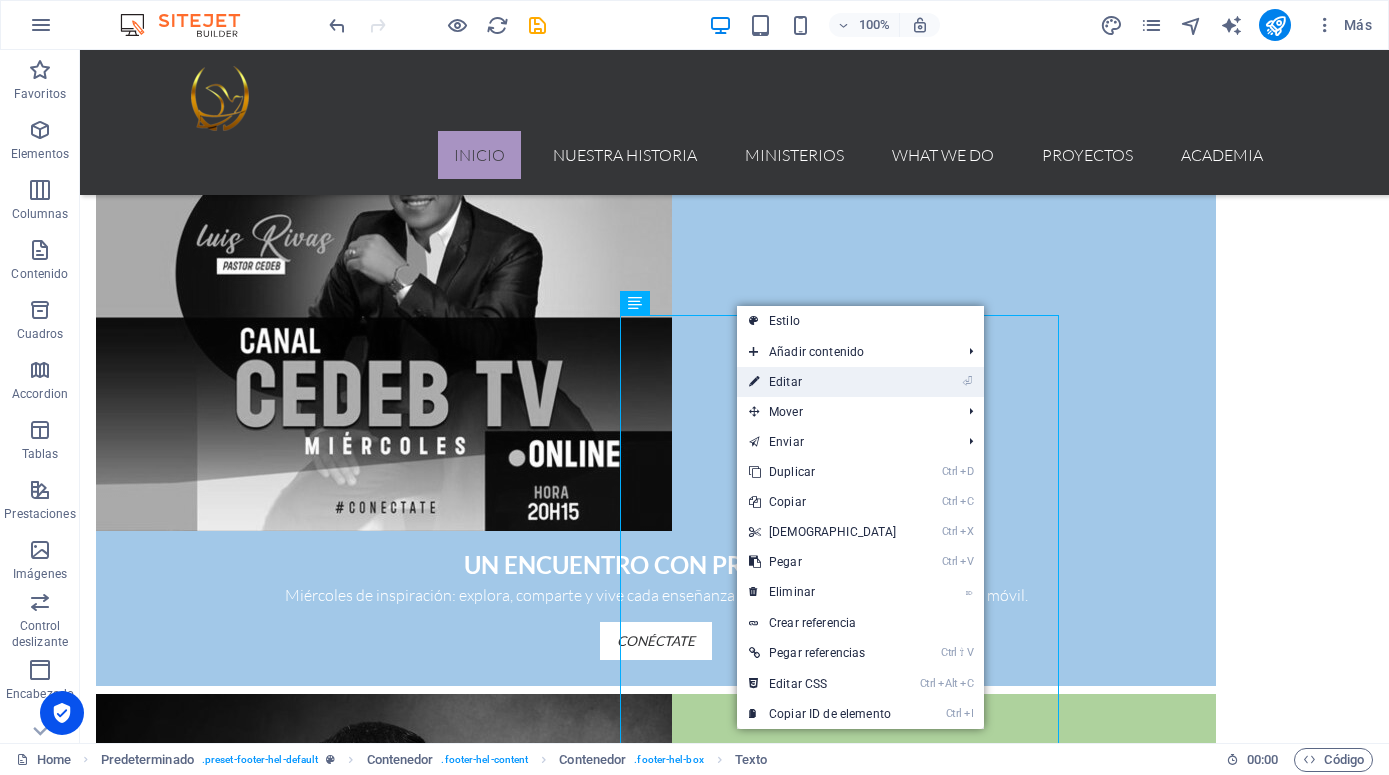 click on "⏎  Editar" at bounding box center (823, 382) 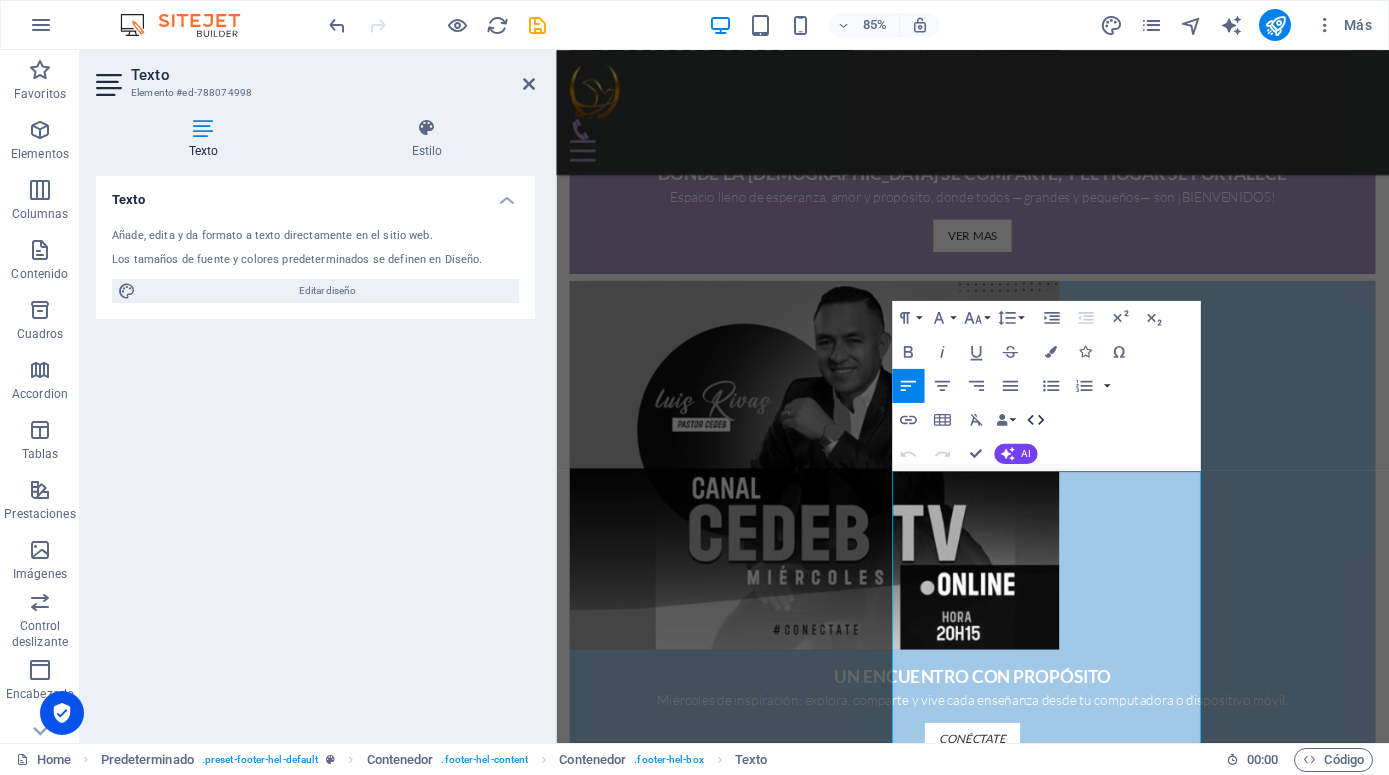 click 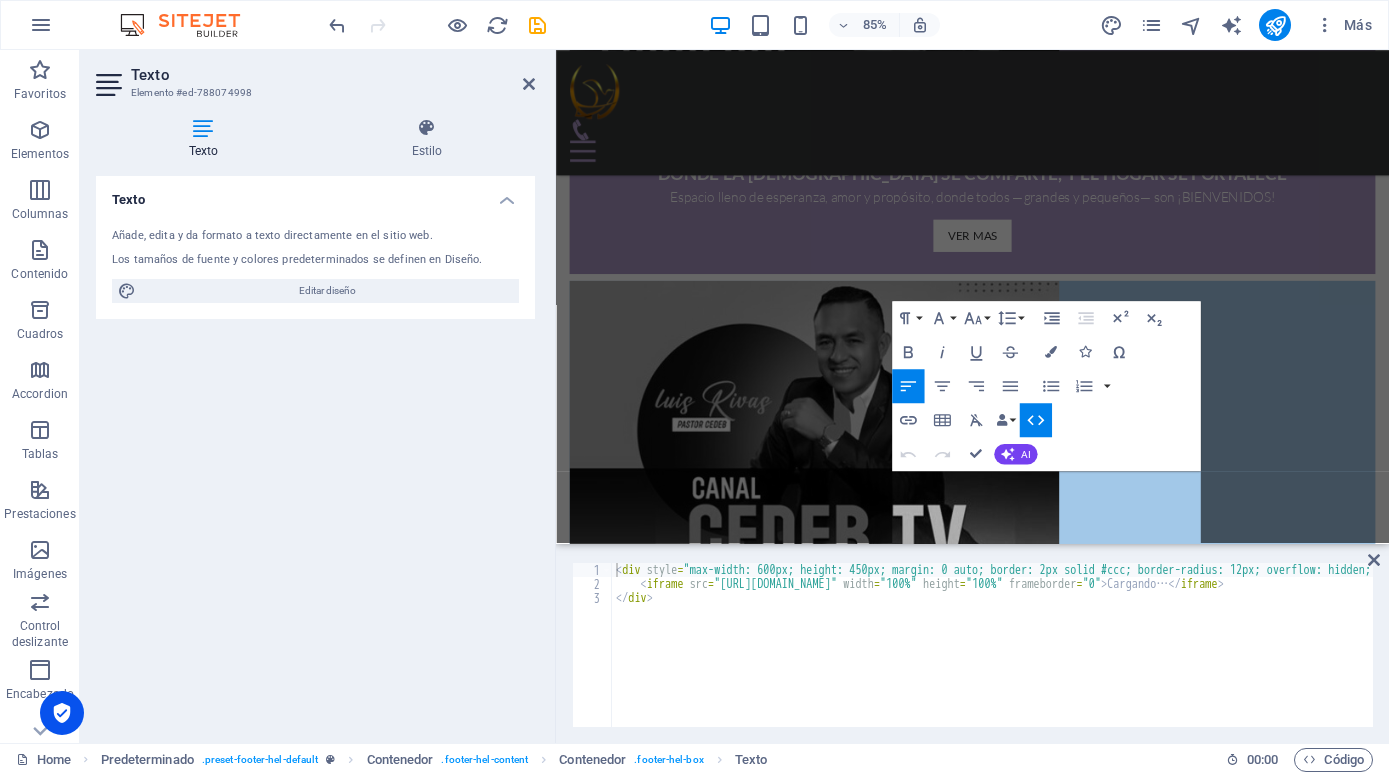 scroll, scrollTop: 1358, scrollLeft: 0, axis: vertical 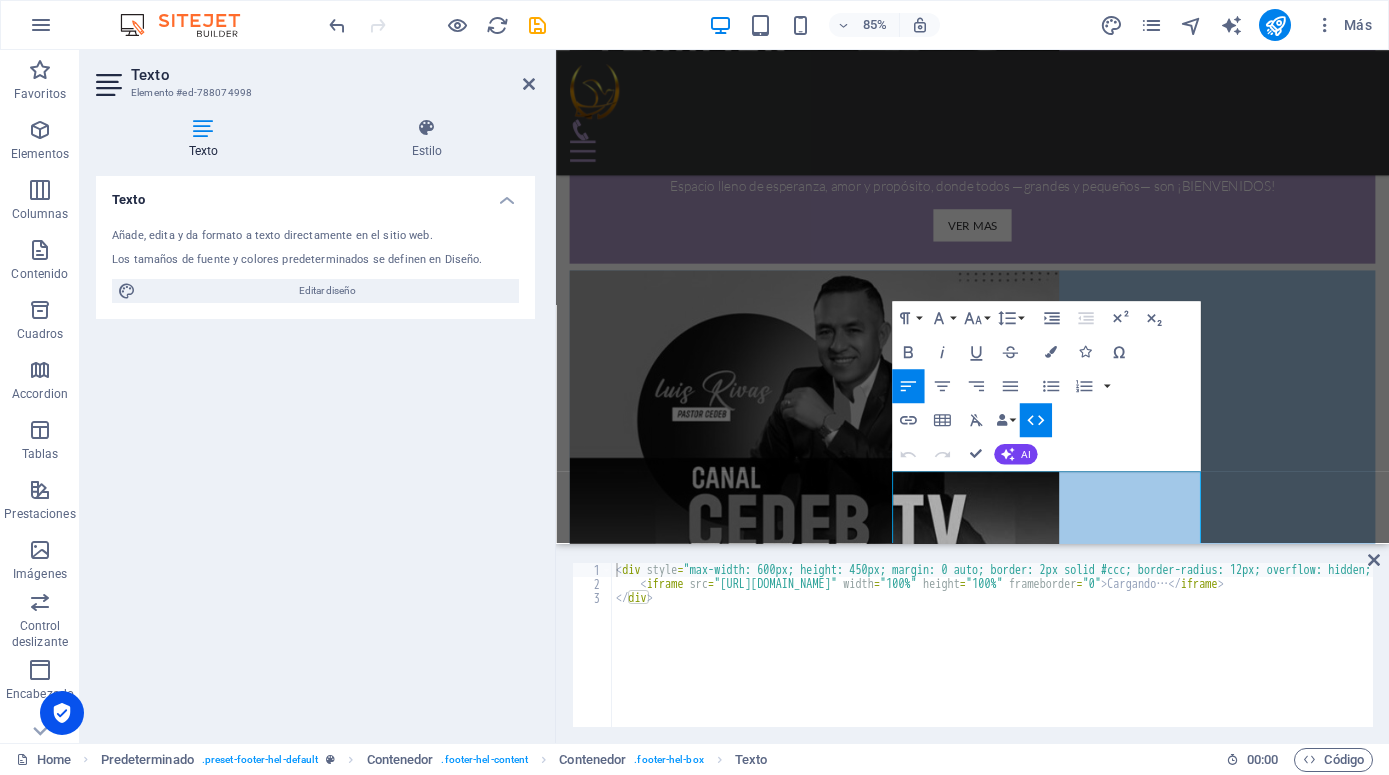 type on "<iframe src="[URL][DOMAIN_NAME]" width="100%" height="100%" frameborder="0">Cargando…</iframe>
</div>" 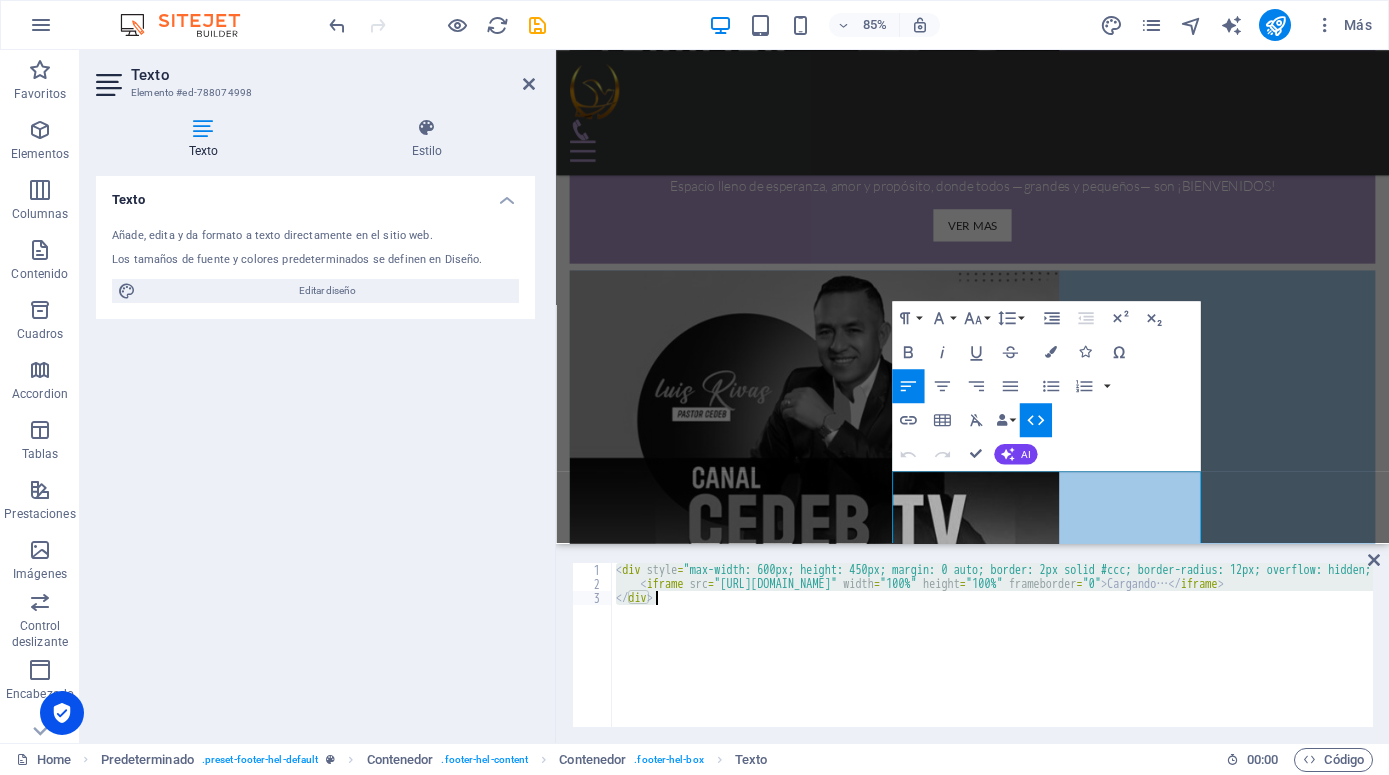 click on "< div   style = "max-width: 600px; height: 450px; margin: 0 auto; border: 2px solid #ccc; border-radius: 12px; overflow: hidden; box-shadow: 0 4px 10px rgba(0, 0, 0, 0.1);" >      < iframe   src = "[URL][DOMAIN_NAME]"   width = "100%"   height = "100%"   frameborder = "0" > Cargando… </ iframe > </ div >" at bounding box center (1266, 650) 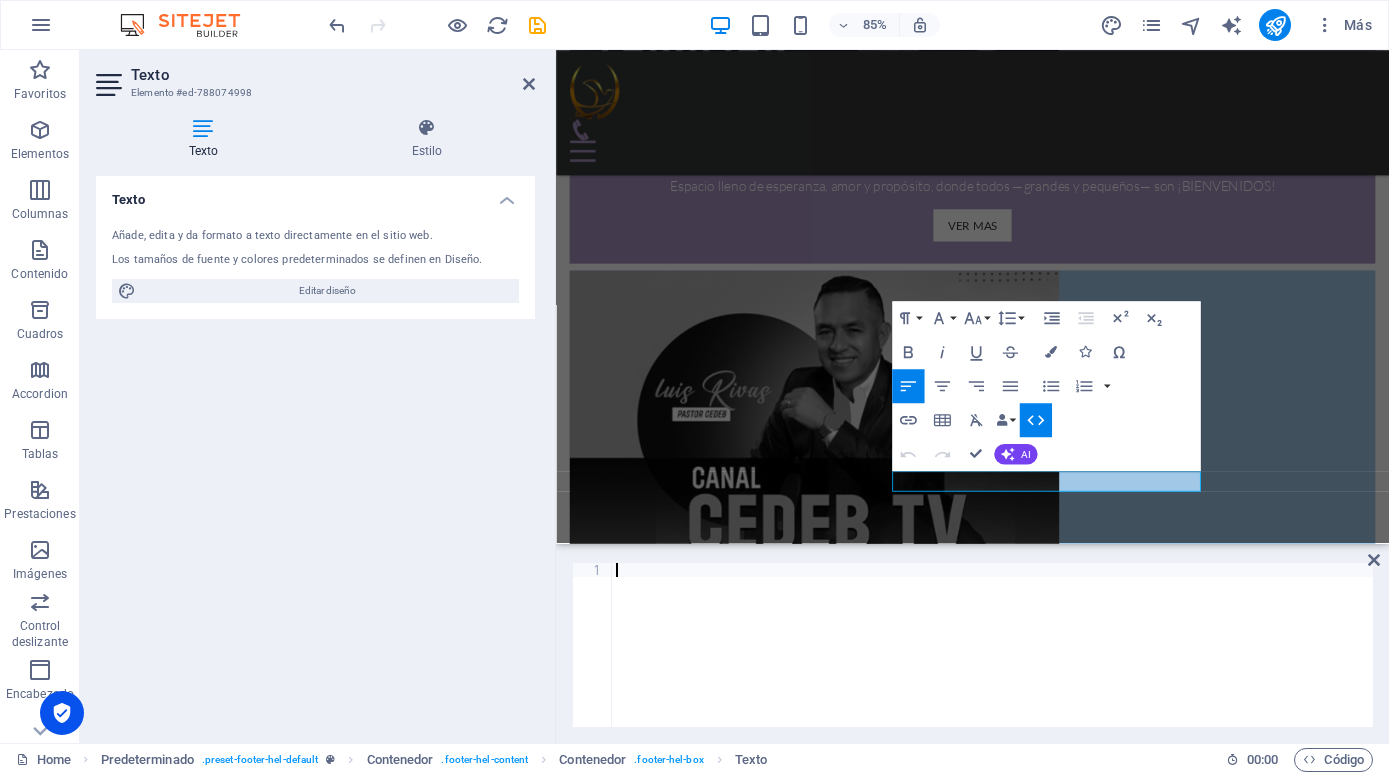 type on "<iframe id="" allowtransparency="true" allowfullscreen="true" allow="geolocation; microphone; camera" src="[URL][DOMAIN_NAME]" frameborder="0" style="width: 100vw; min-width:100%; height:600px; border:none;"></iframe>" 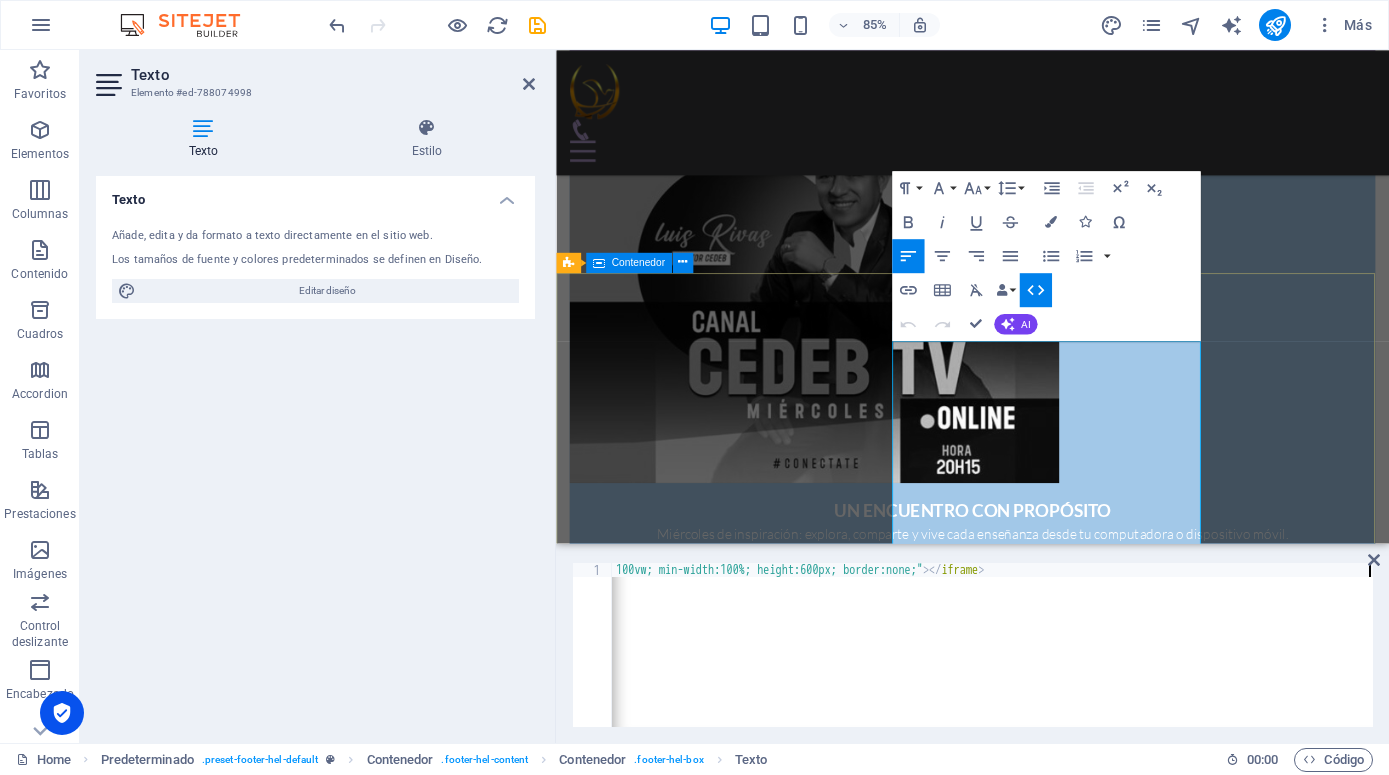 scroll, scrollTop: 1664, scrollLeft: 0, axis: vertical 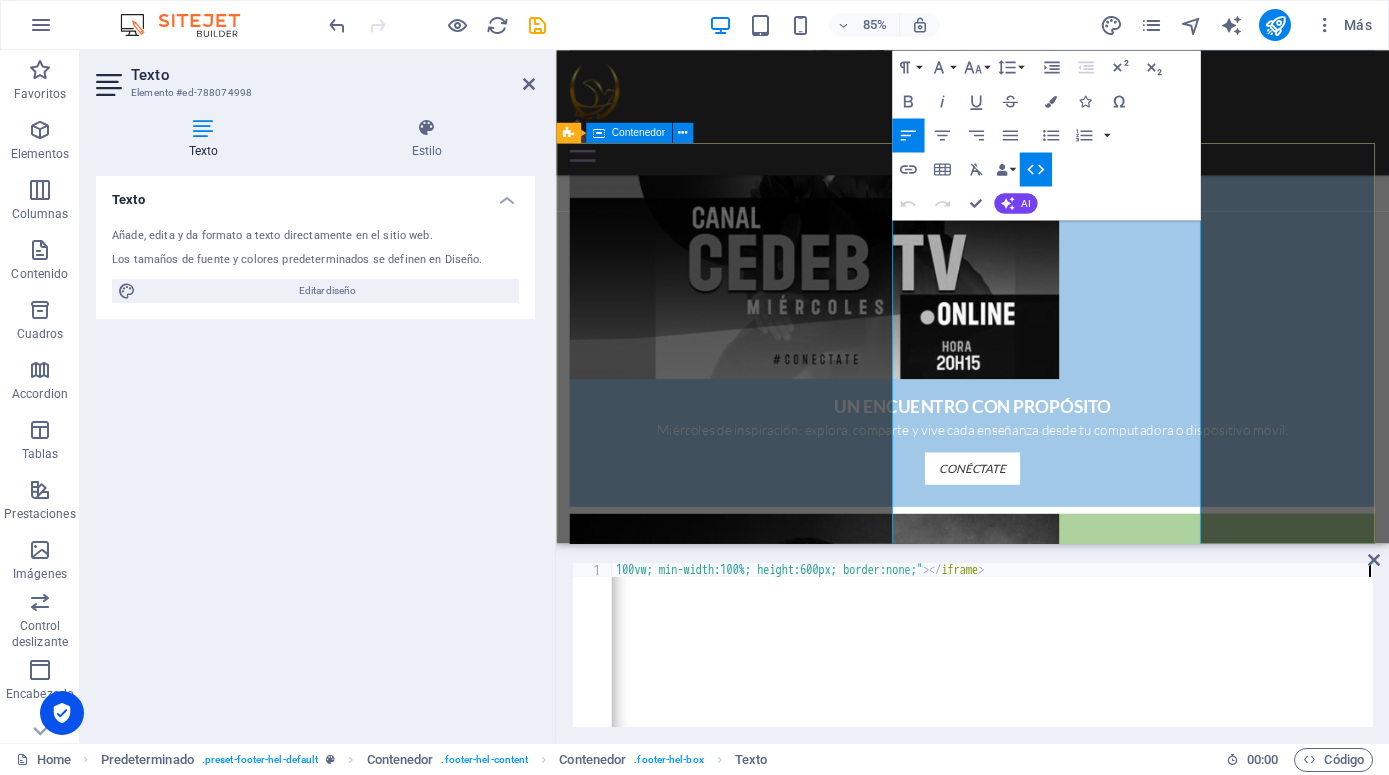click on "DÉJANOS SABER DE TI Tu voz importa. Conéctate con nosotros si deseas saber más sobre nuestra labor. [DOMAIN_NAME]
NUESTRA UBICACION
[PHONE_NUMBER]
[EMAIL_ADDRESS][DOMAIN_NAME]
Aviso Legal |  Pr ivacidad" at bounding box center (1046, 3188) 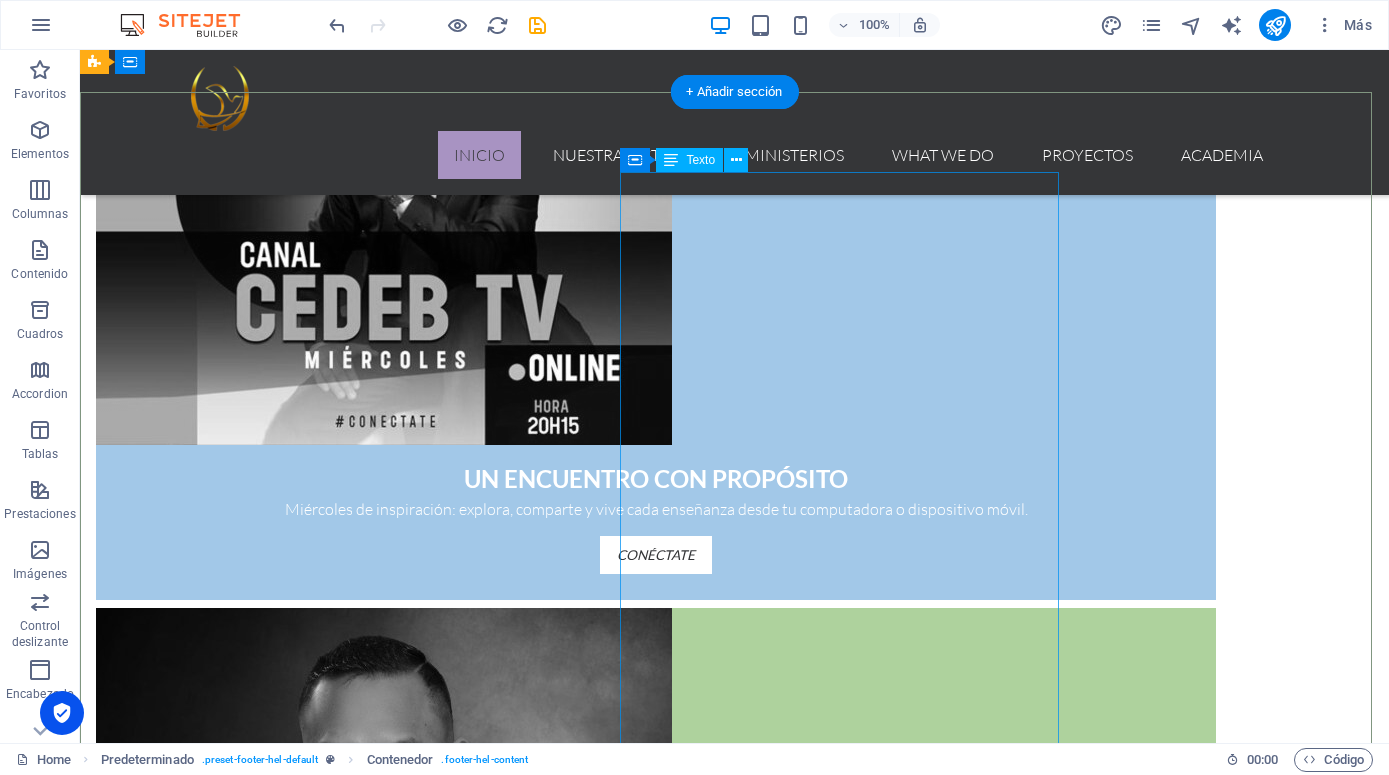 scroll, scrollTop: 1750, scrollLeft: 0, axis: vertical 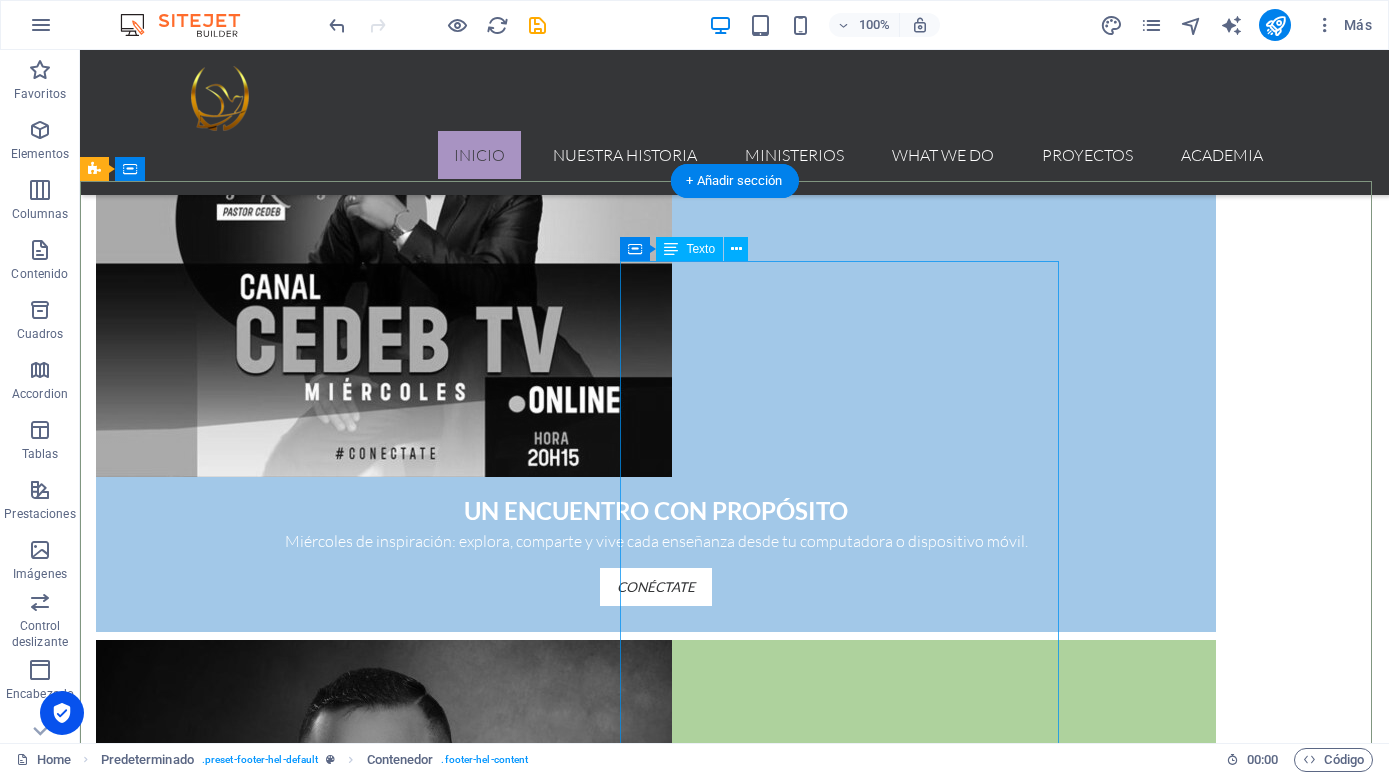 click at bounding box center (656, 3356) 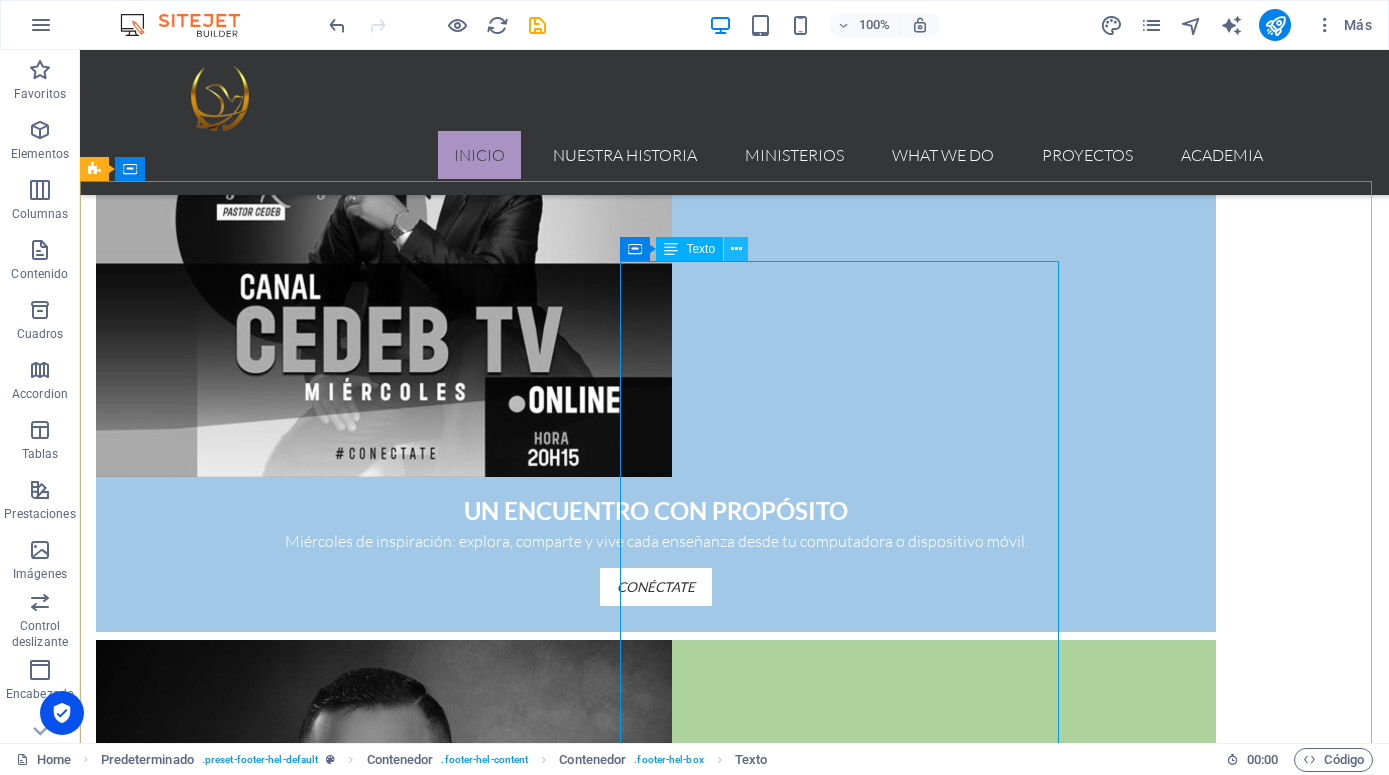 click at bounding box center (736, 249) 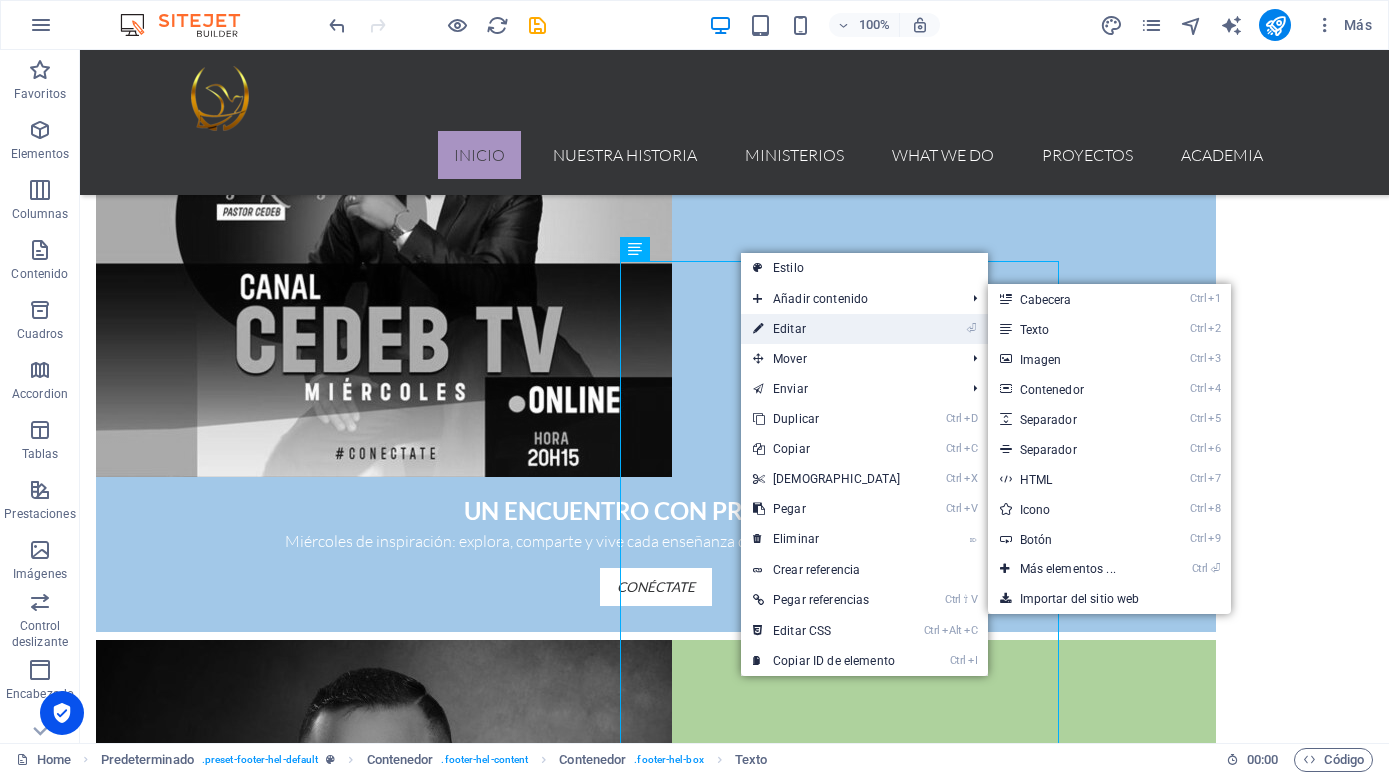 click on "⏎  Editar" at bounding box center [827, 329] 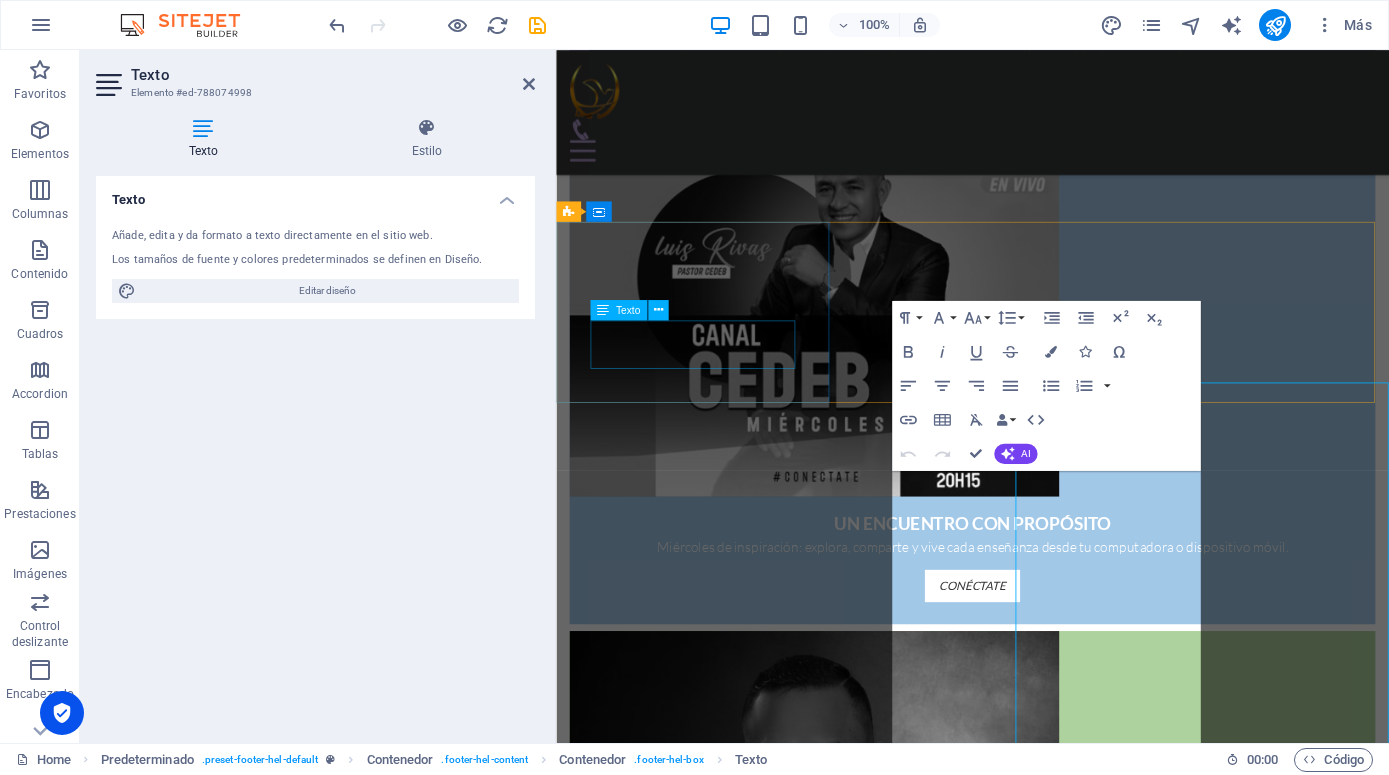 scroll, scrollTop: 1570, scrollLeft: 0, axis: vertical 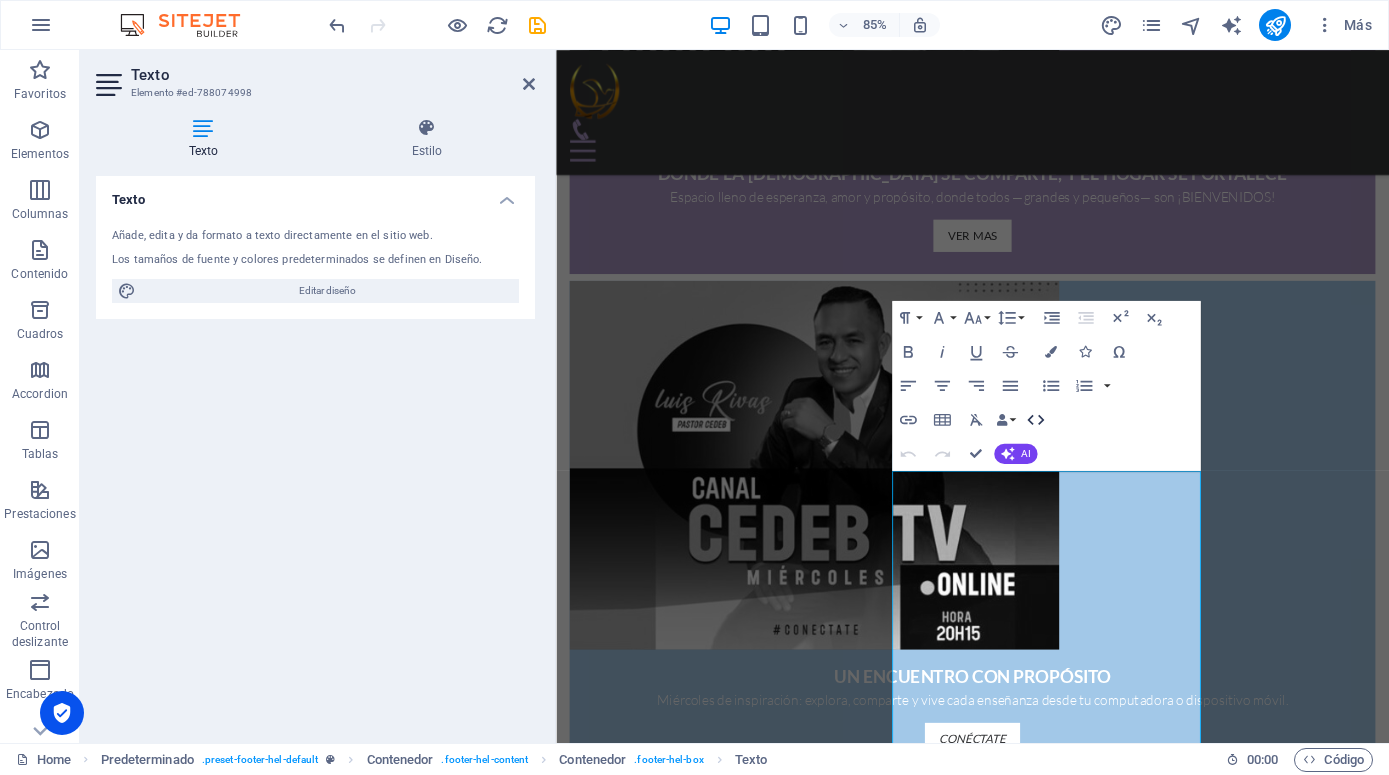 click 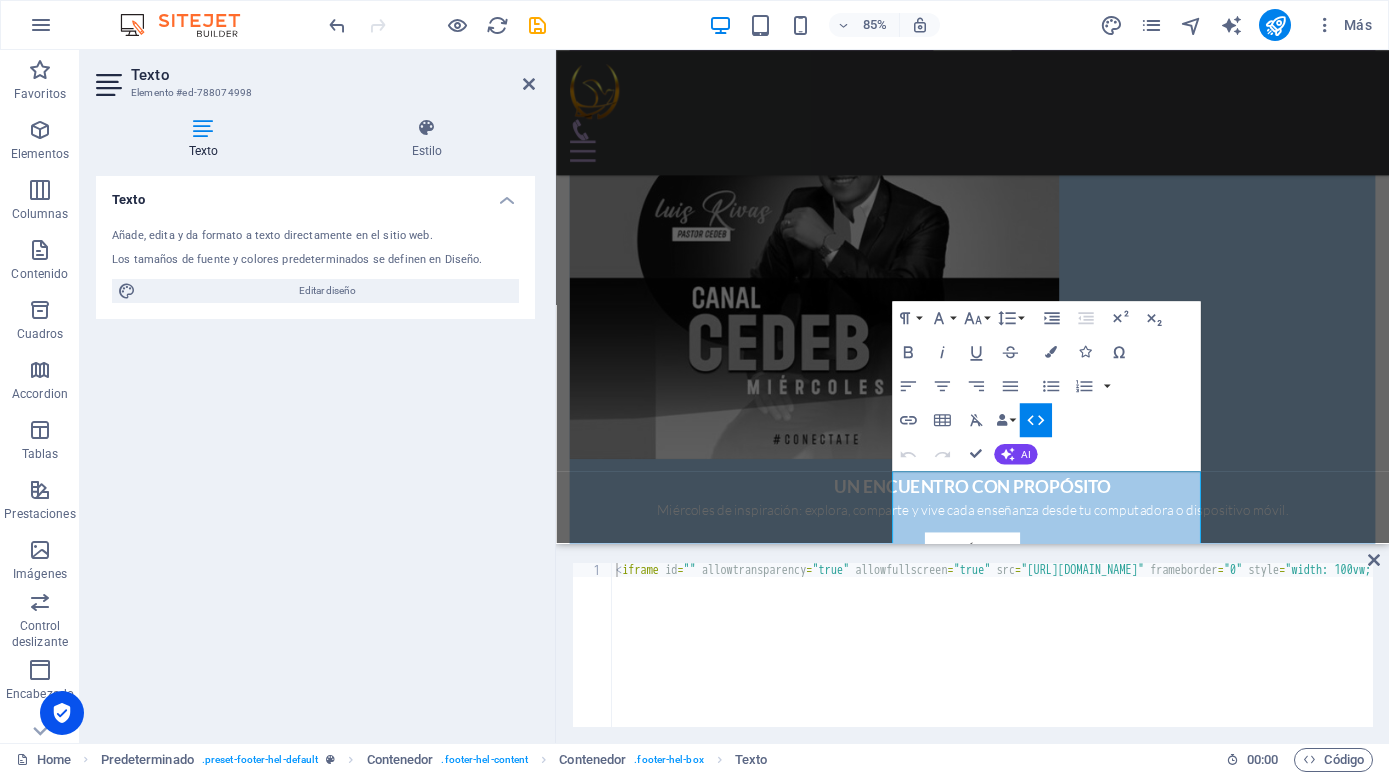 scroll, scrollTop: 1358, scrollLeft: 0, axis: vertical 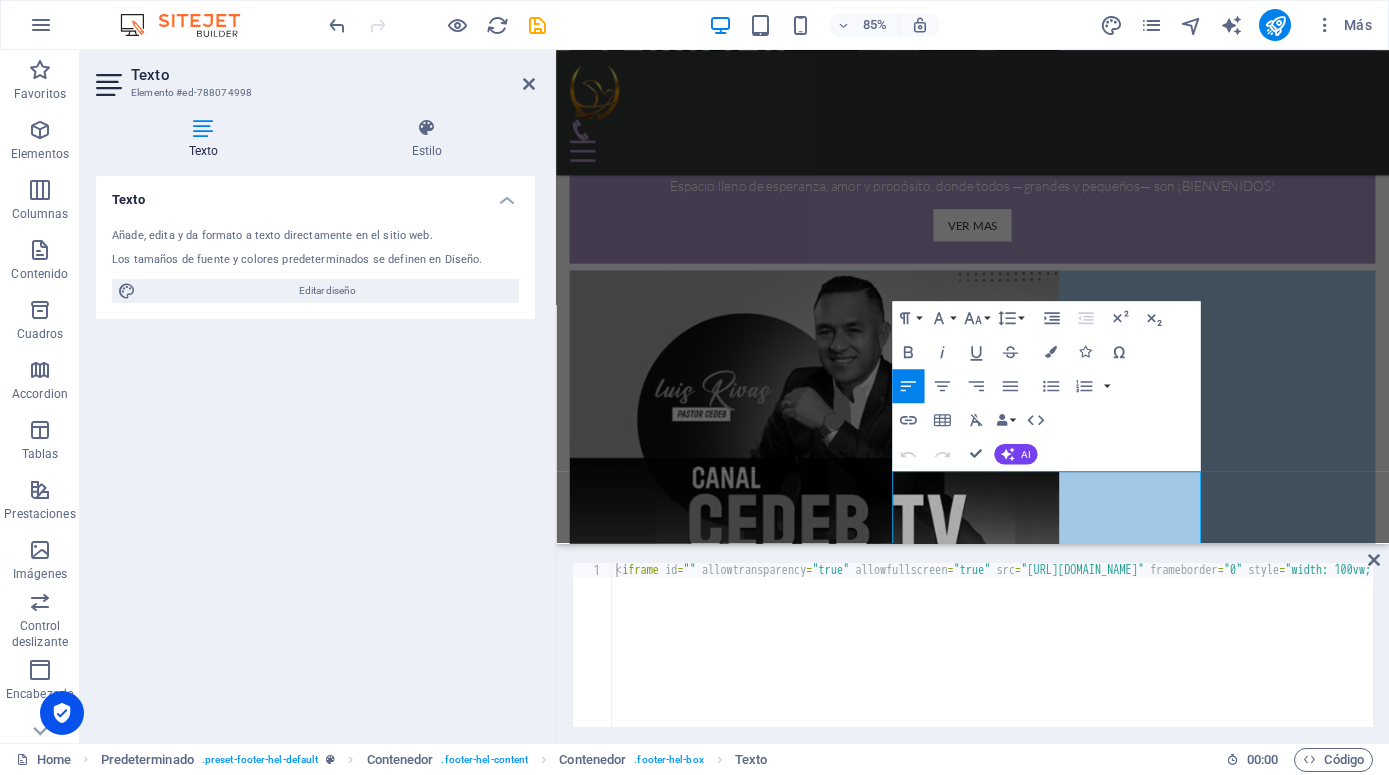 type on "<iframe id="" allowtransparency="true" allowfullscreen="true" src="[URL][DOMAIN_NAME]" frameborder="0" style="width: 100vw; min-width:100%; height:600px; border:none;"></iframe>" 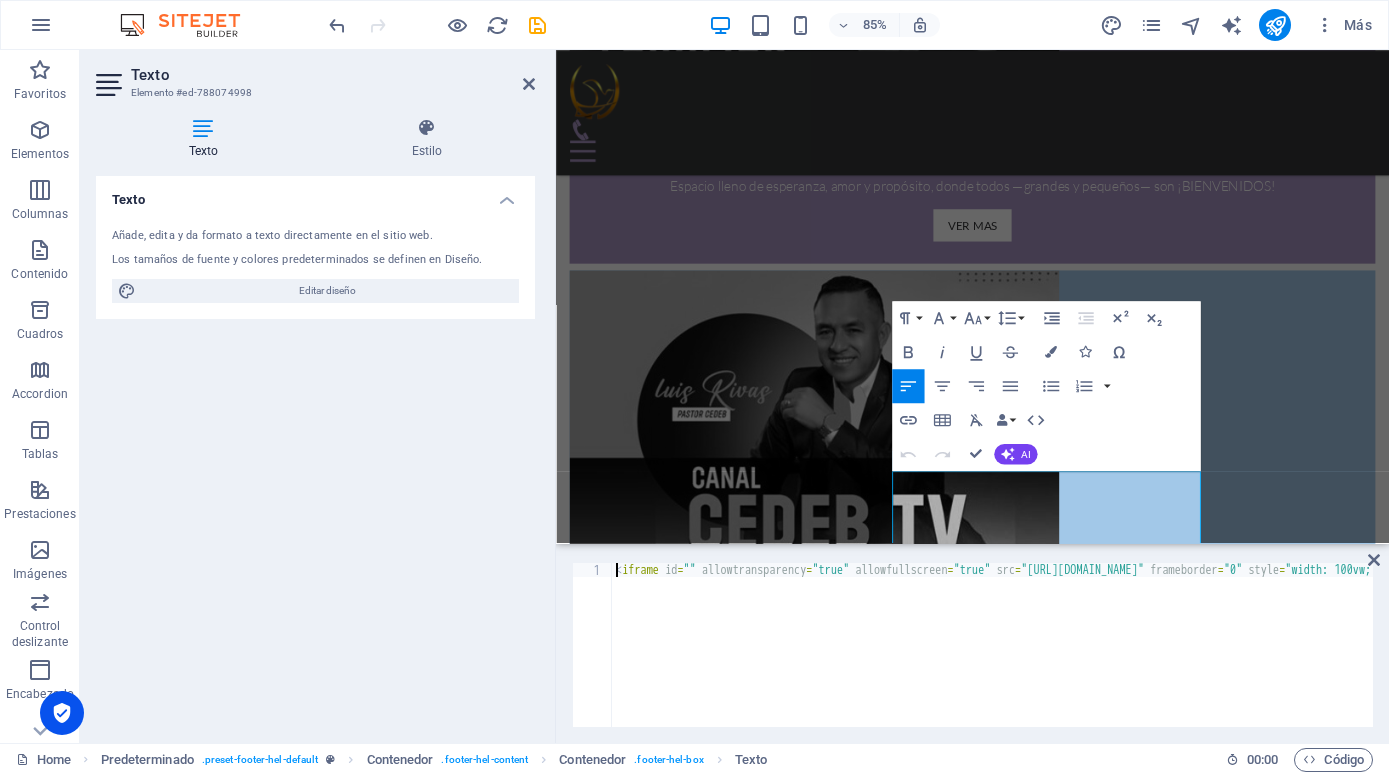 scroll, scrollTop: 0, scrollLeft: 694, axis: horizontal 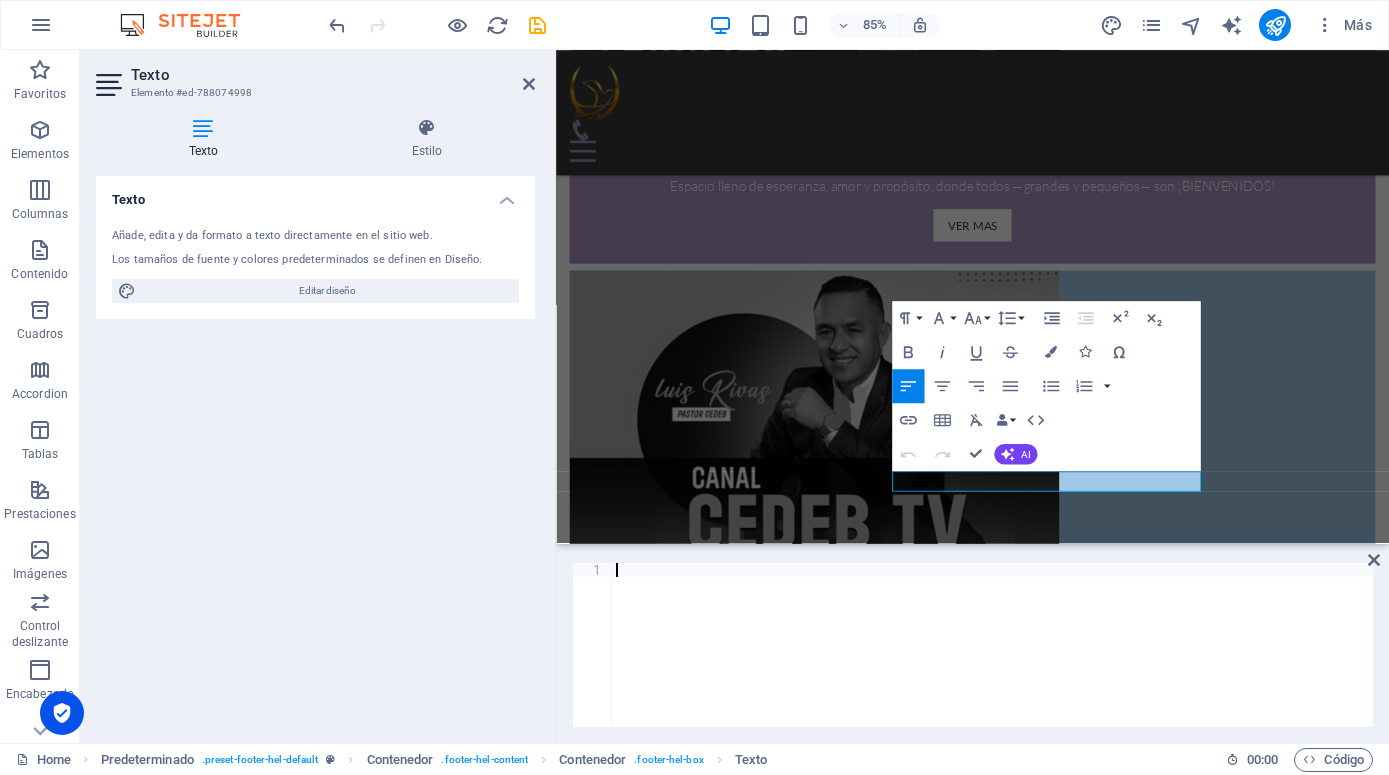 paste on "<iframe id="" allowtransparency="true" allowfullscreen="true" allow="geolocation; microphone; camera" src="[URL][DOMAIN_NAME]" frameborder="0" style="width: 100vw; min-width:100%; height:100vh; border:none;"></iframe>" 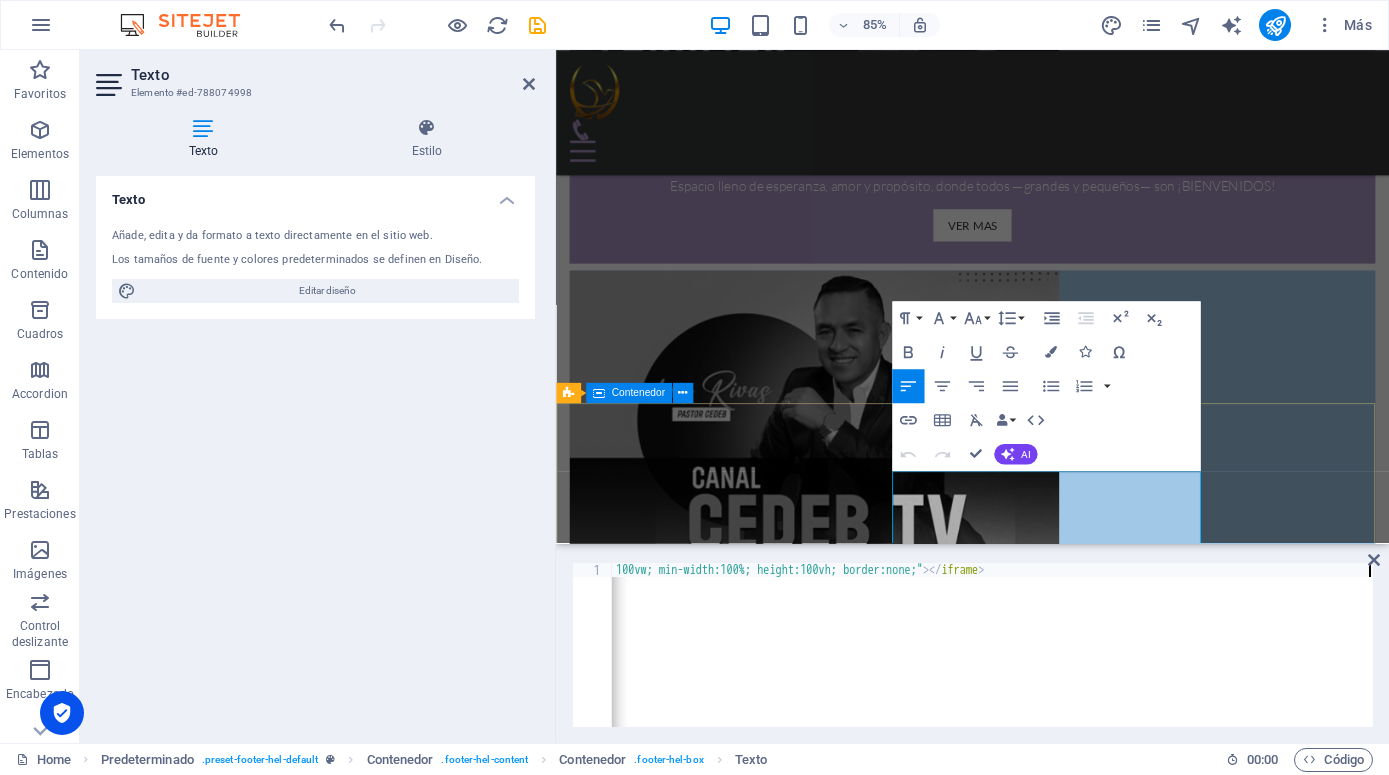 click on "DÉJANOS SABER DE TI Tu voz importa. Conéctate con nosotros si deseas saber más sobre nuestra labor. [DOMAIN_NAME]
NUESTRA UBICACION
[PHONE_NUMBER]
[EMAIL_ADDRESS][DOMAIN_NAME]
Aviso Legal |  Pr ivacidad" at bounding box center (1046, 3484) 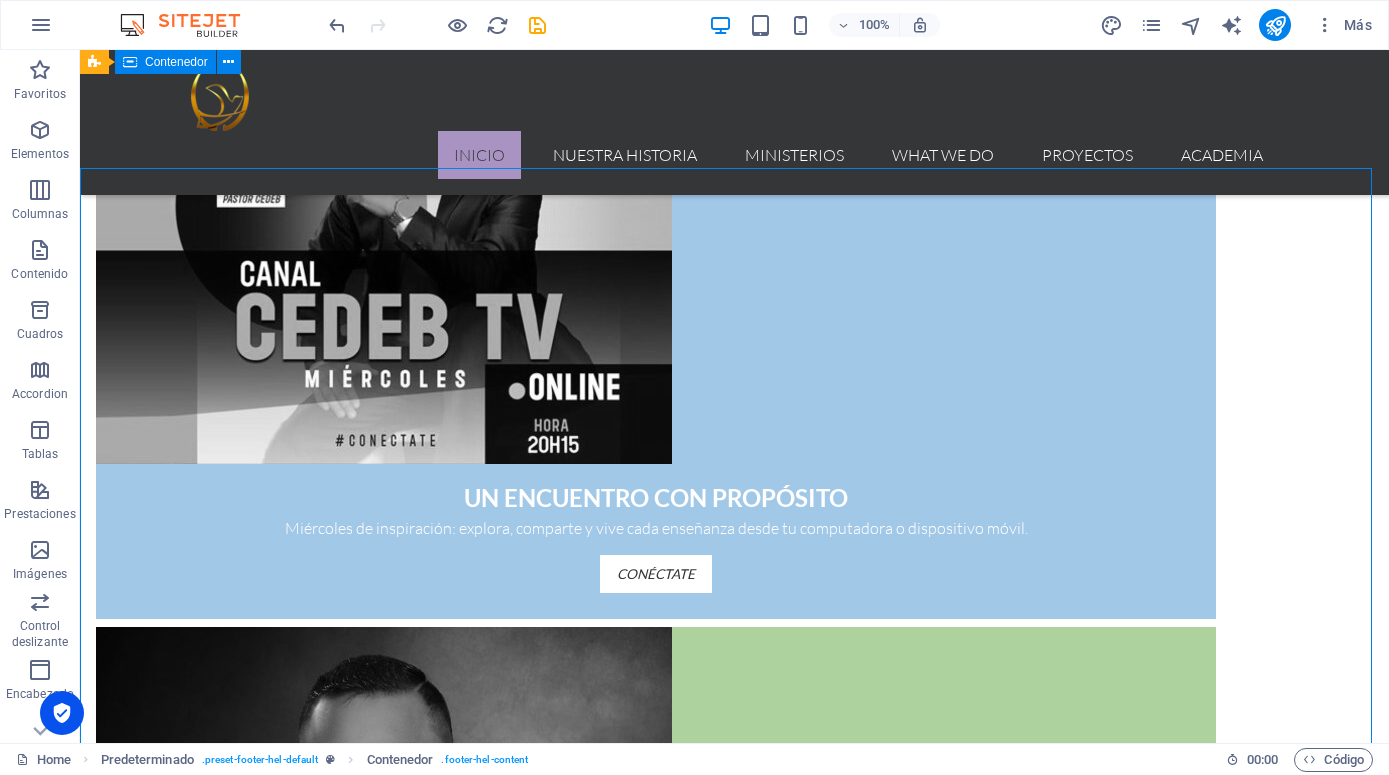 scroll, scrollTop: 1741, scrollLeft: 0, axis: vertical 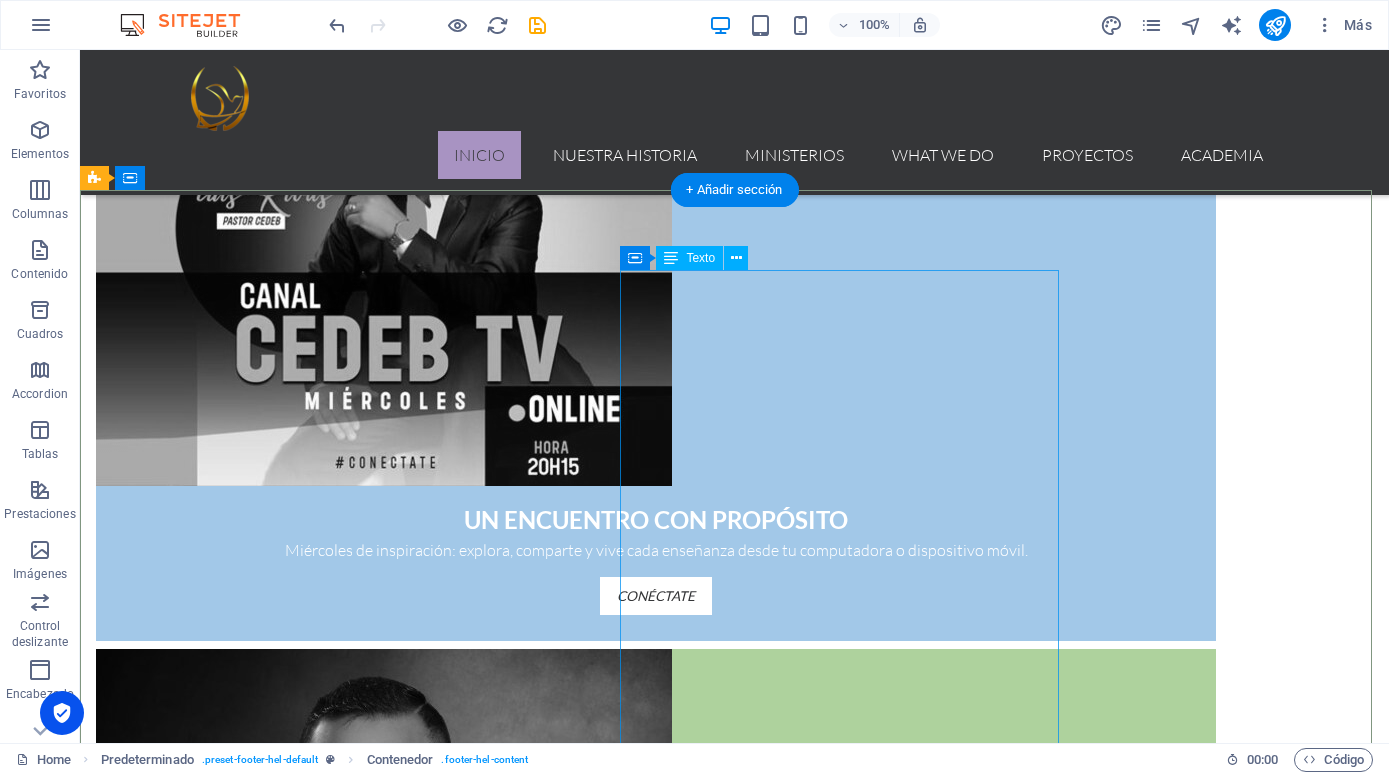 click at bounding box center [656, 3411] 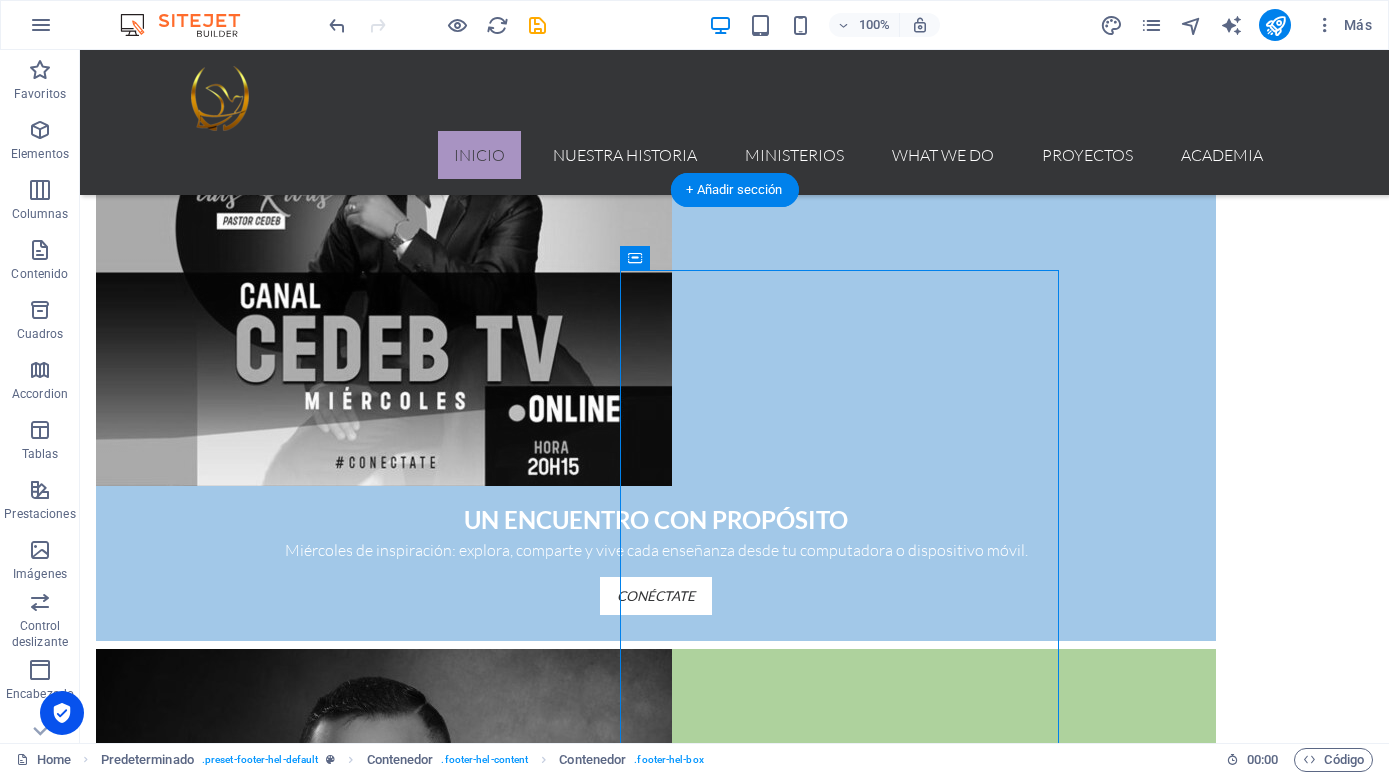 drag, startPoint x: 712, startPoint y: 306, endPoint x: 123, endPoint y: 251, distance: 591.5623 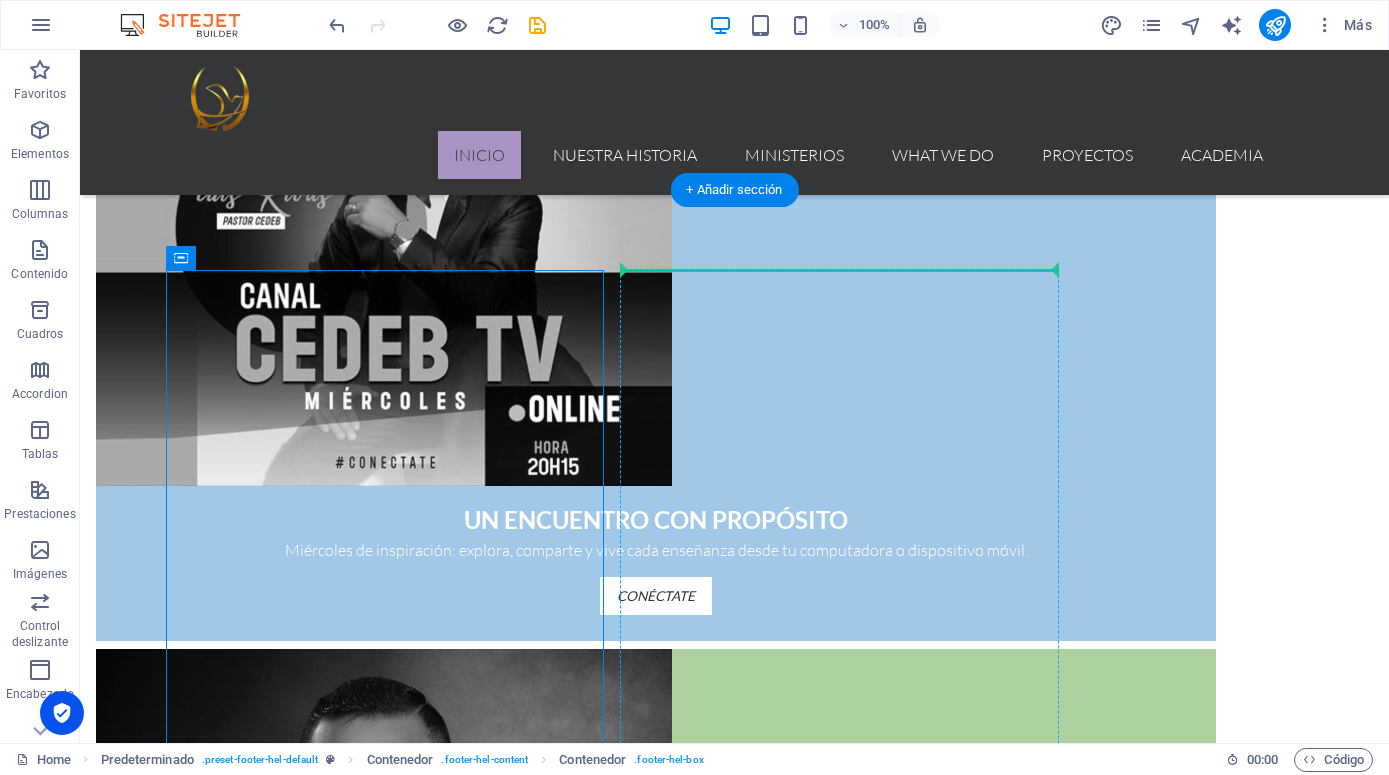 drag, startPoint x: 270, startPoint y: 306, endPoint x: 1007, endPoint y: 381, distance: 740.80634 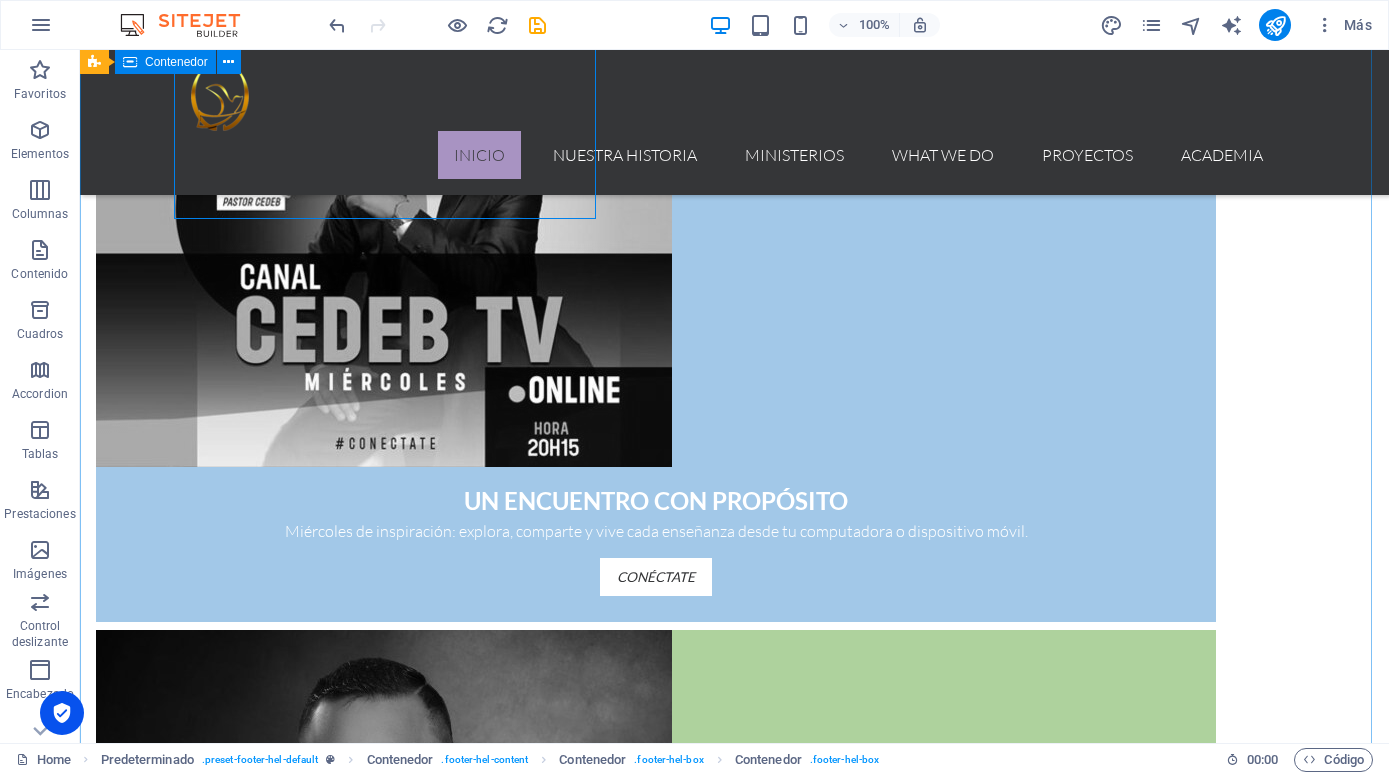 scroll, scrollTop: 1639, scrollLeft: 0, axis: vertical 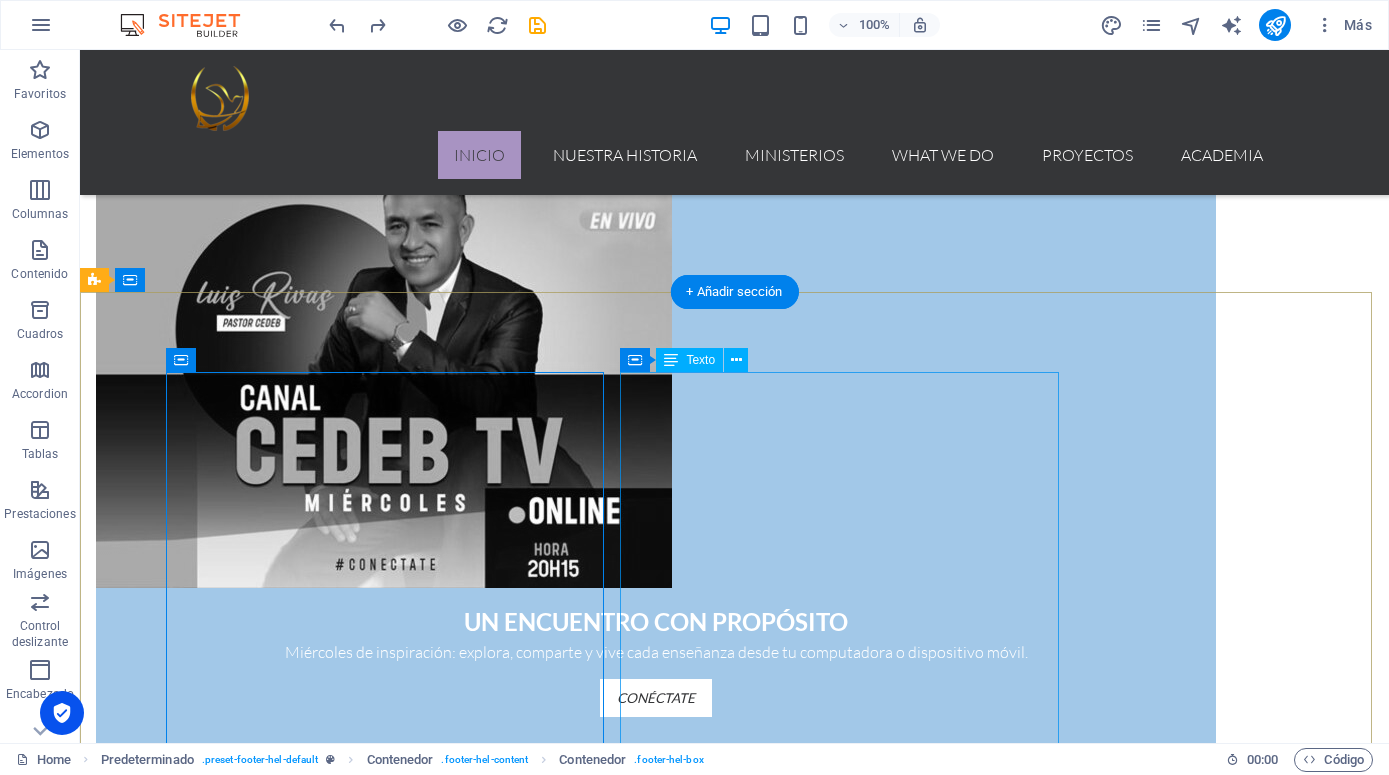 click at bounding box center (656, 3513) 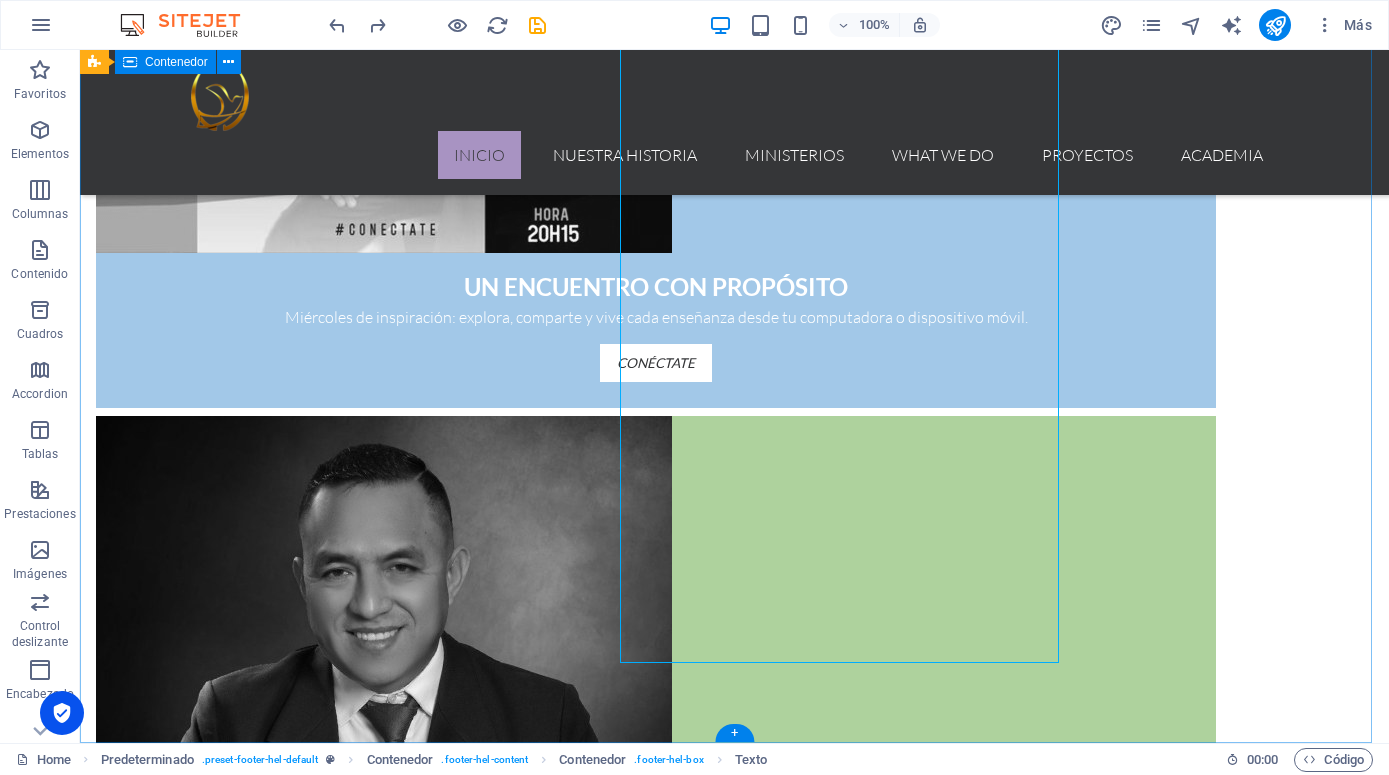 scroll, scrollTop: 1945, scrollLeft: 0, axis: vertical 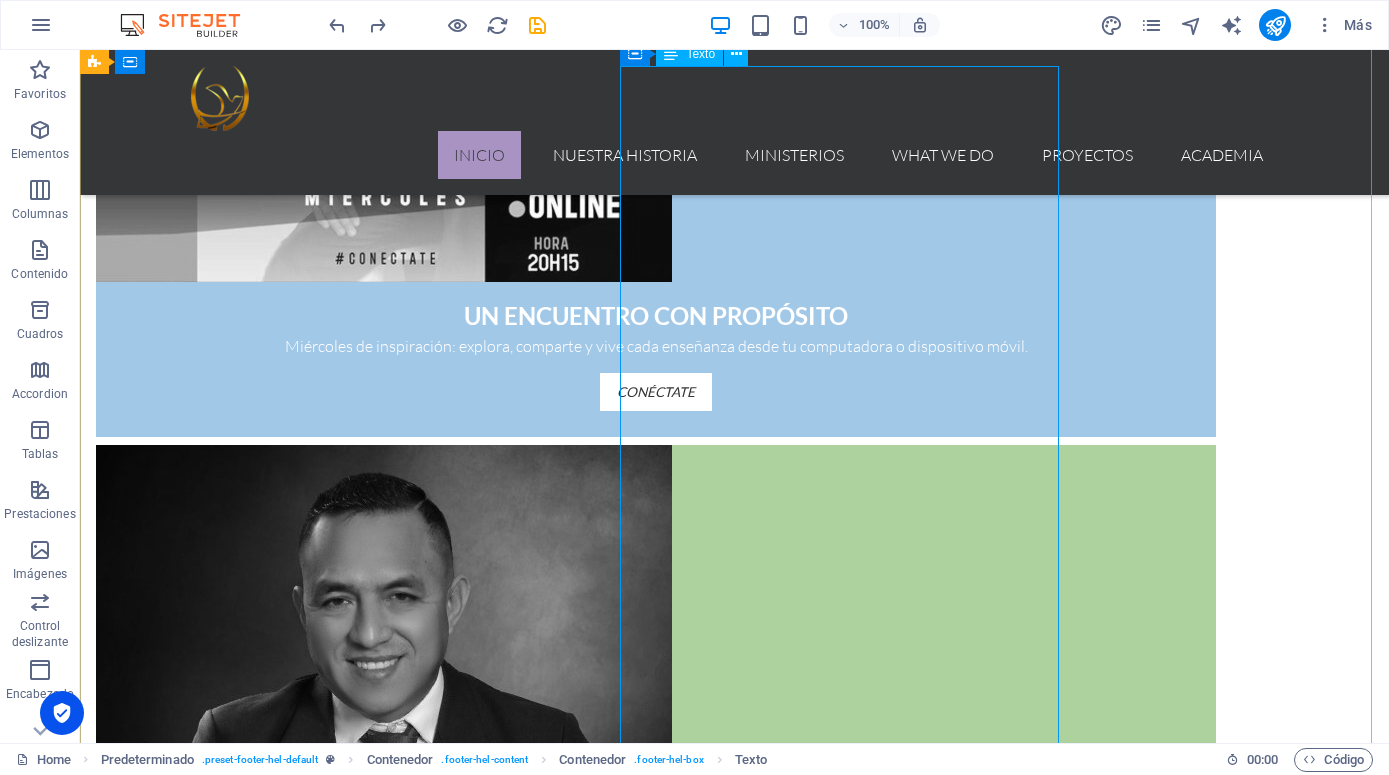 click at bounding box center (656, 3207) 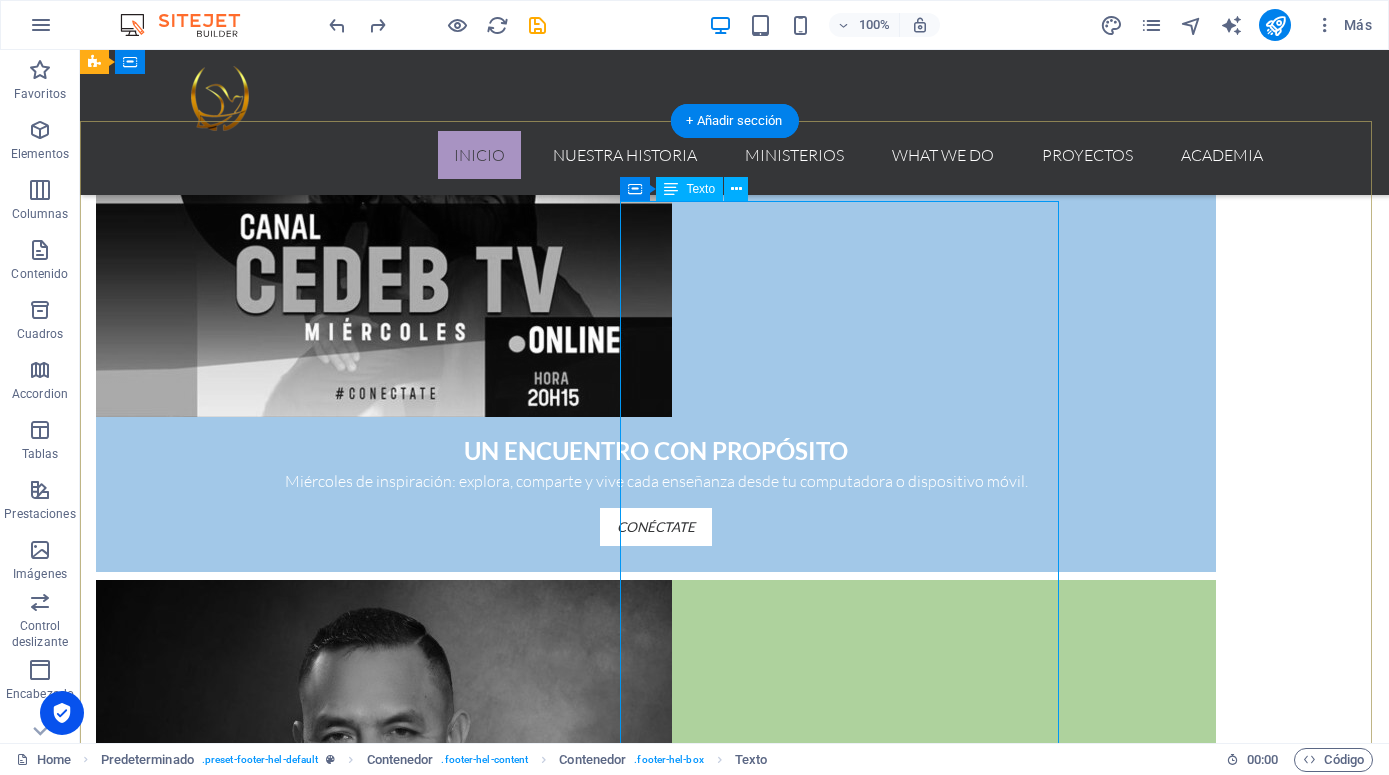 scroll, scrollTop: 1741, scrollLeft: 0, axis: vertical 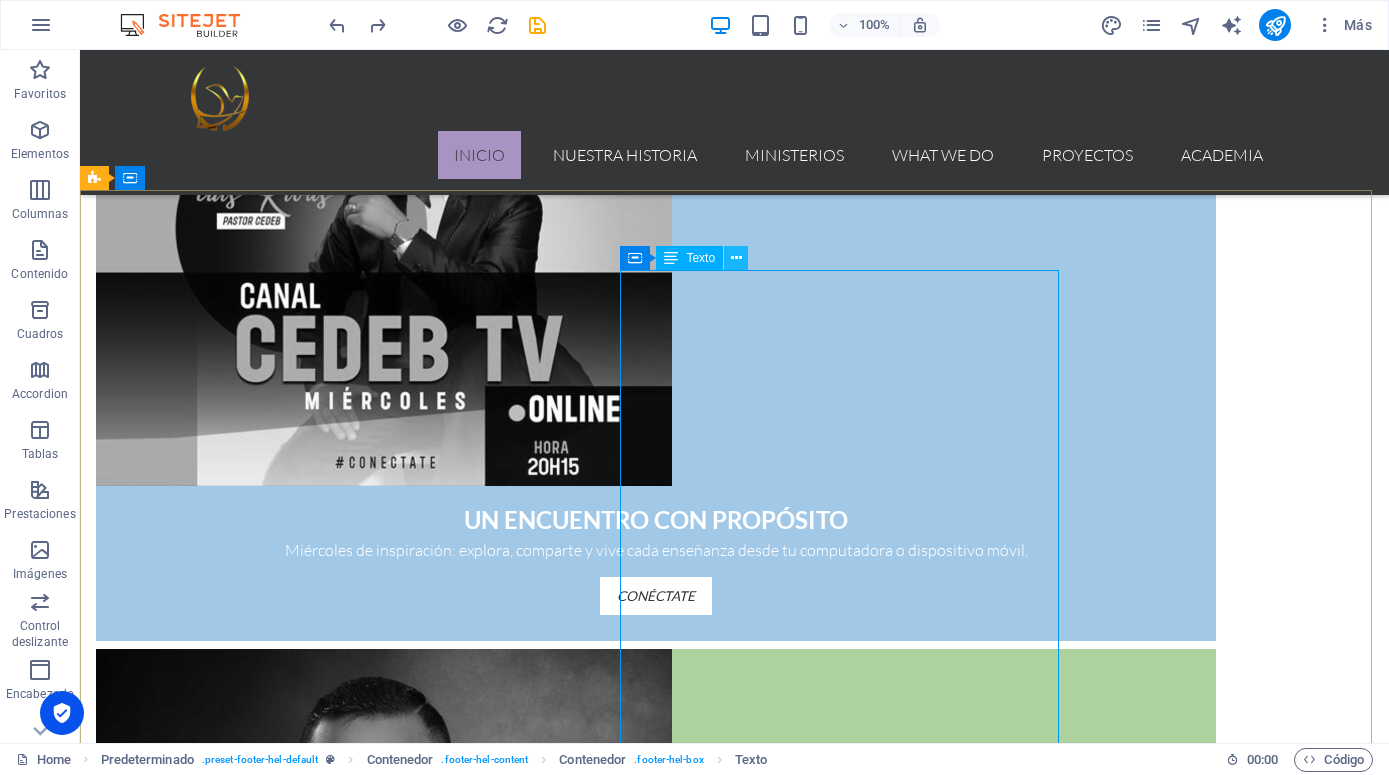 click at bounding box center (736, 258) 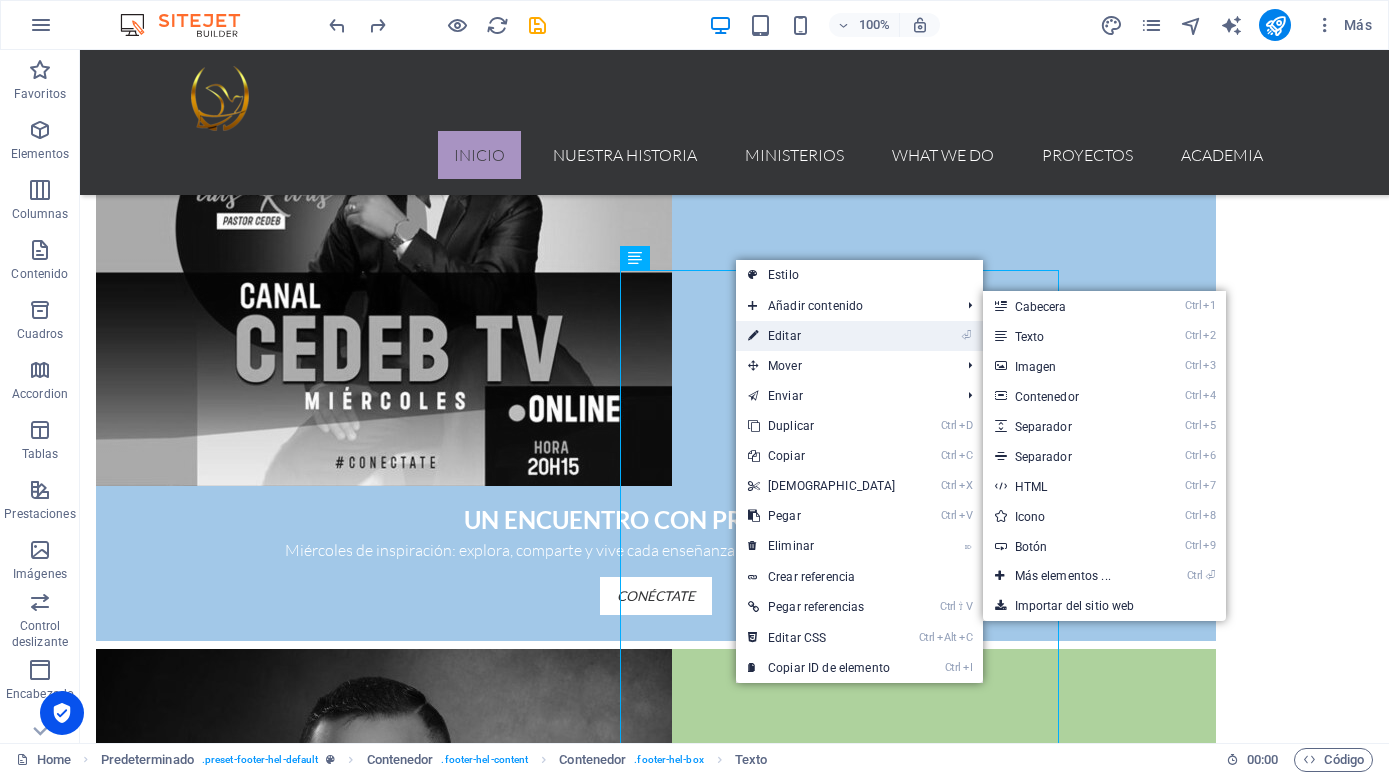 click on "⏎  Editar" at bounding box center (822, 336) 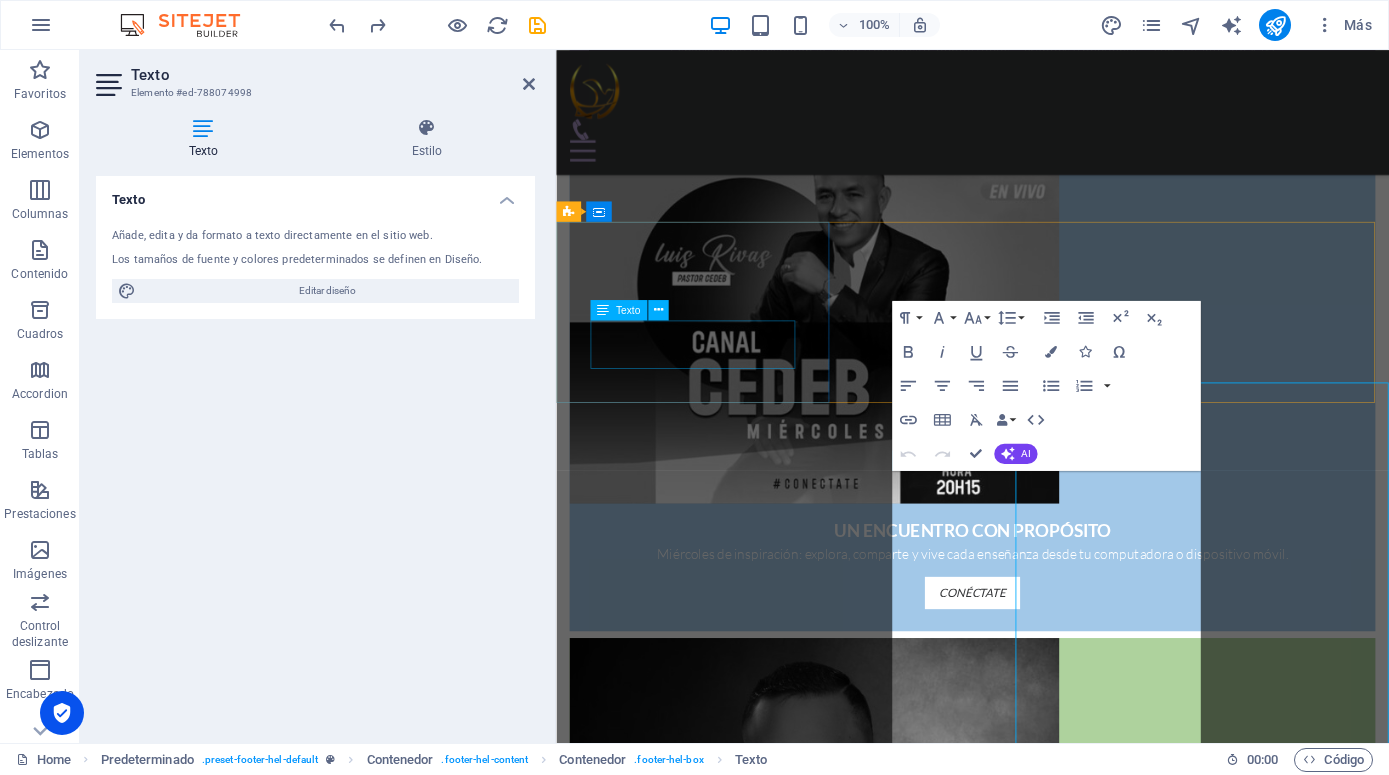 scroll, scrollTop: 1570, scrollLeft: 0, axis: vertical 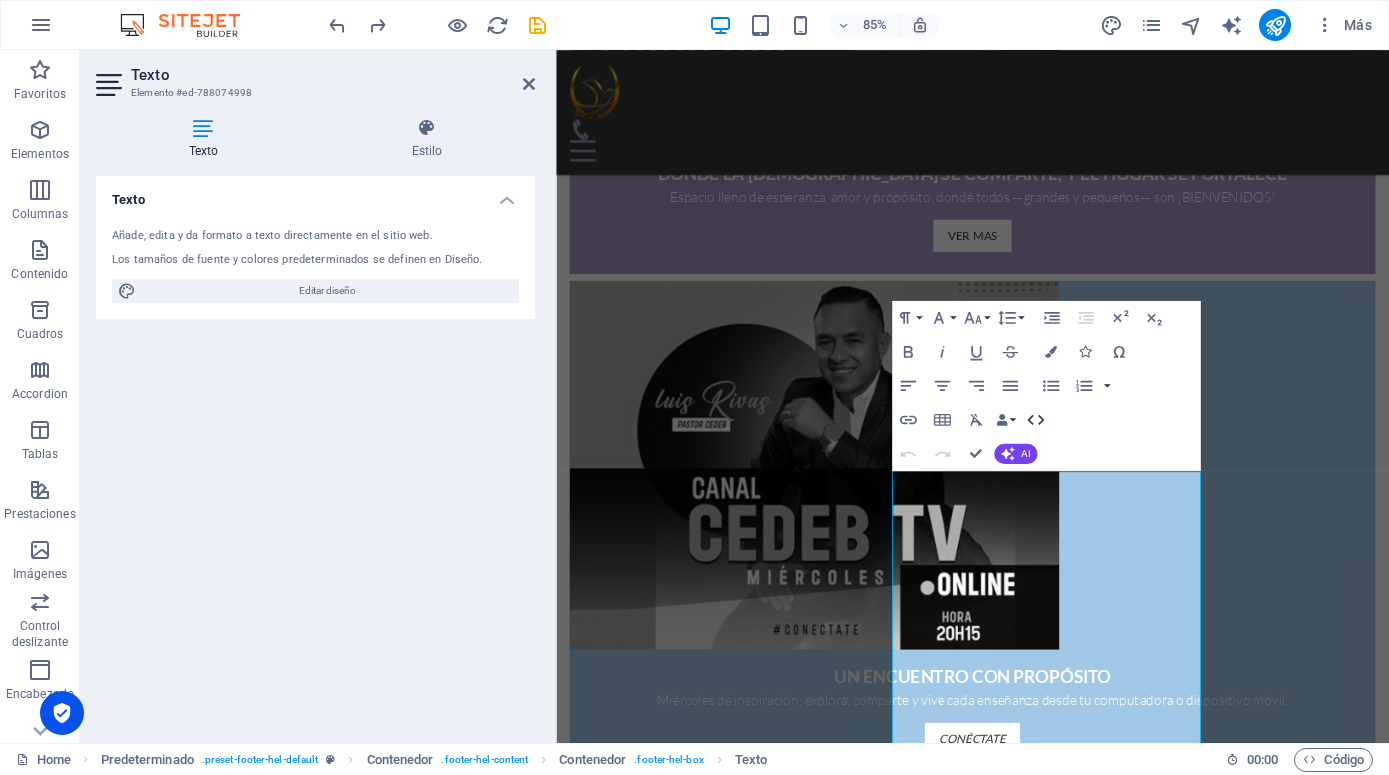 click 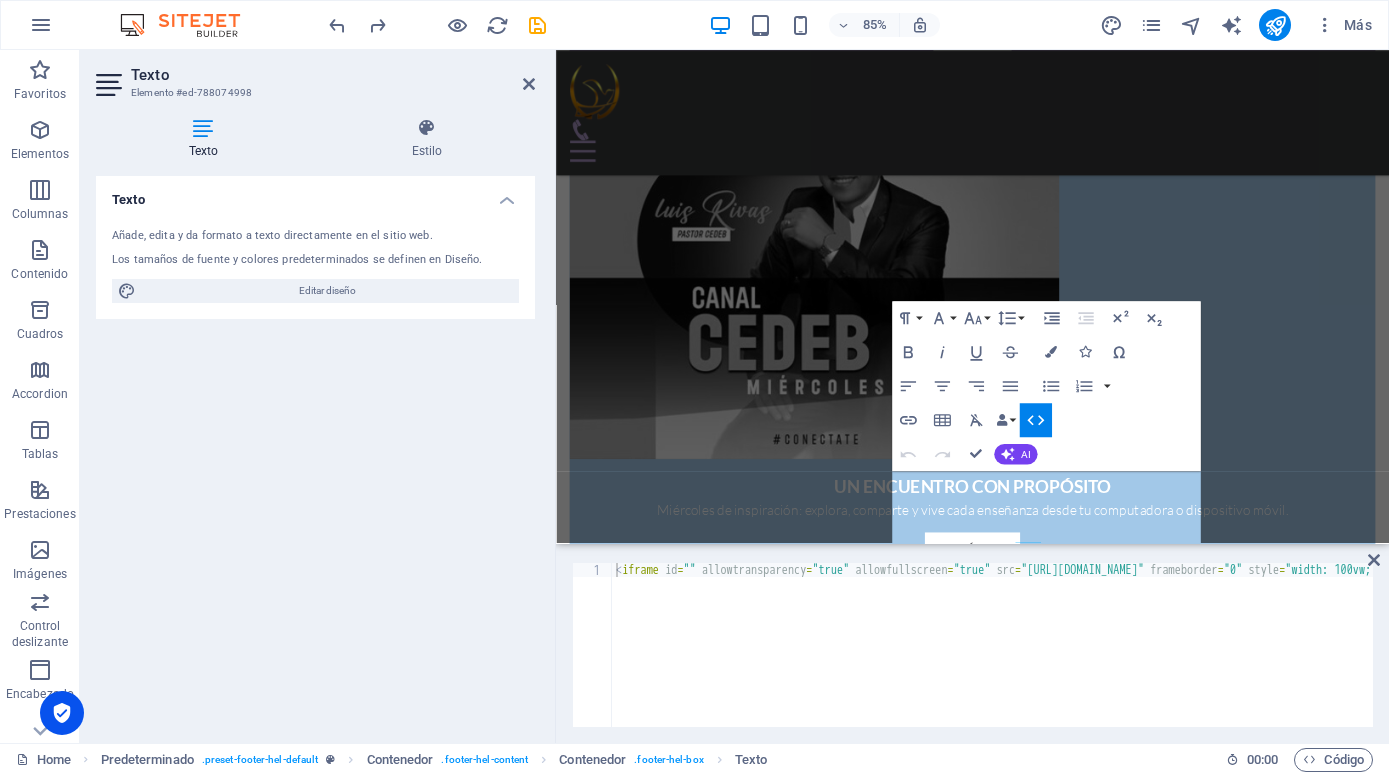 scroll, scrollTop: 1358, scrollLeft: 0, axis: vertical 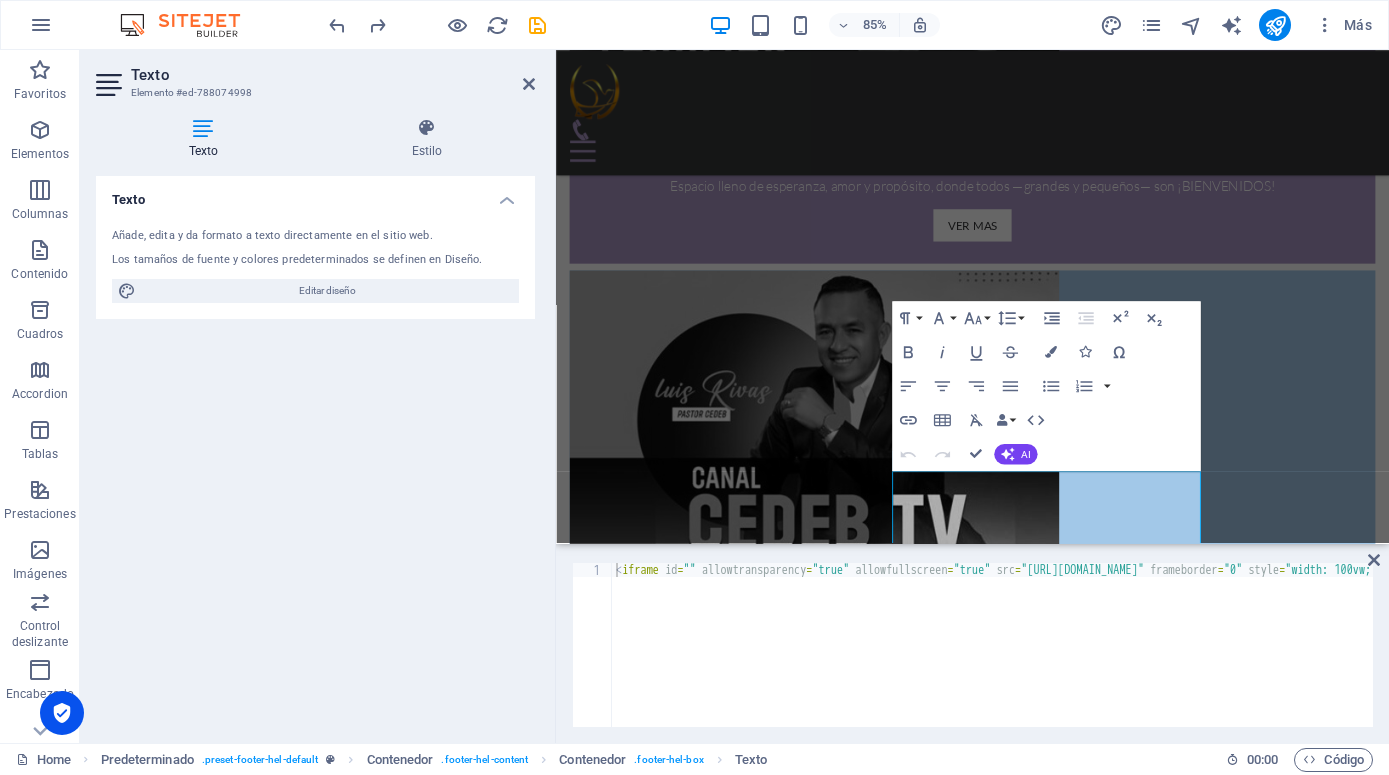 type on "<iframe id="" allowtransparency="true" allowfullscreen="true" src="[URL][DOMAIN_NAME]" frameborder="0" style="width: 100vw; min-width:100%; height:100vh; border:none;"></iframe>" 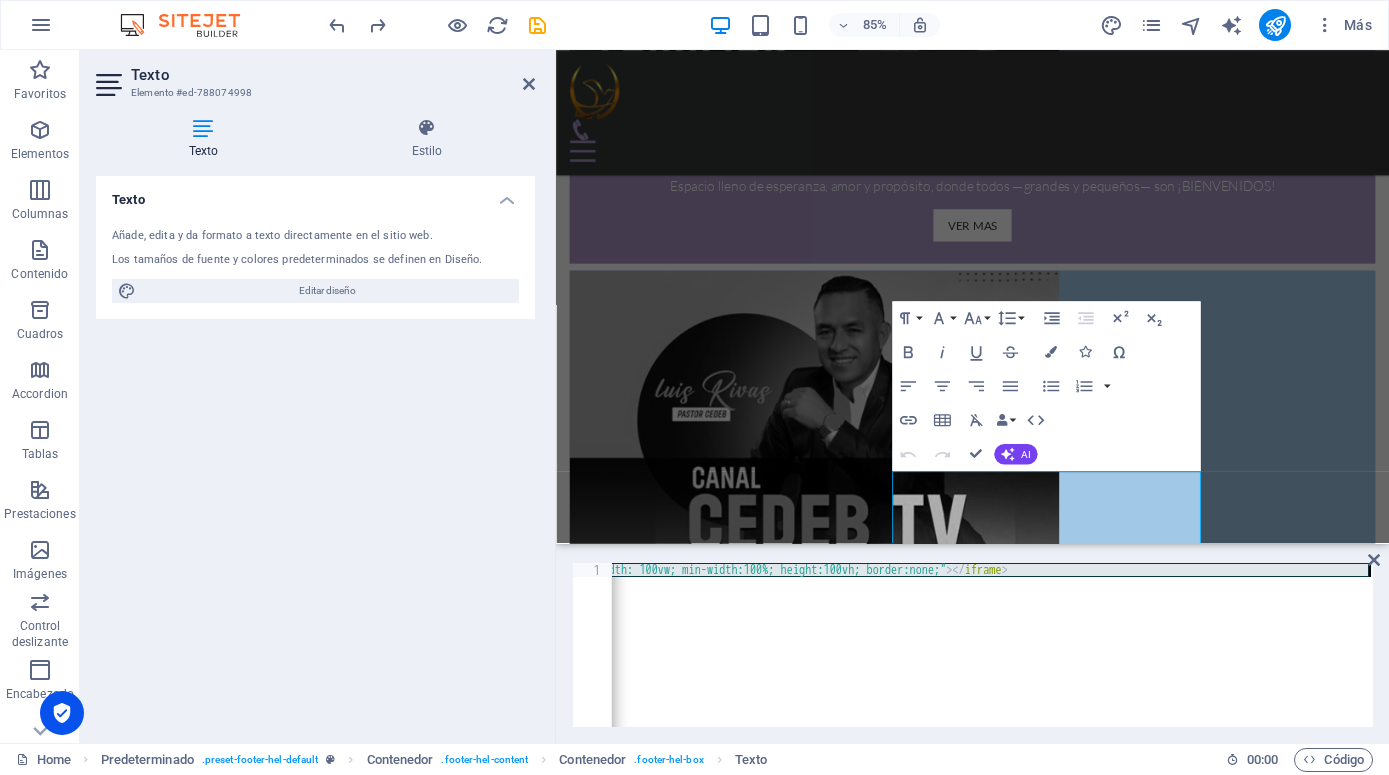 scroll, scrollTop: 0, scrollLeft: 694, axis: horizontal 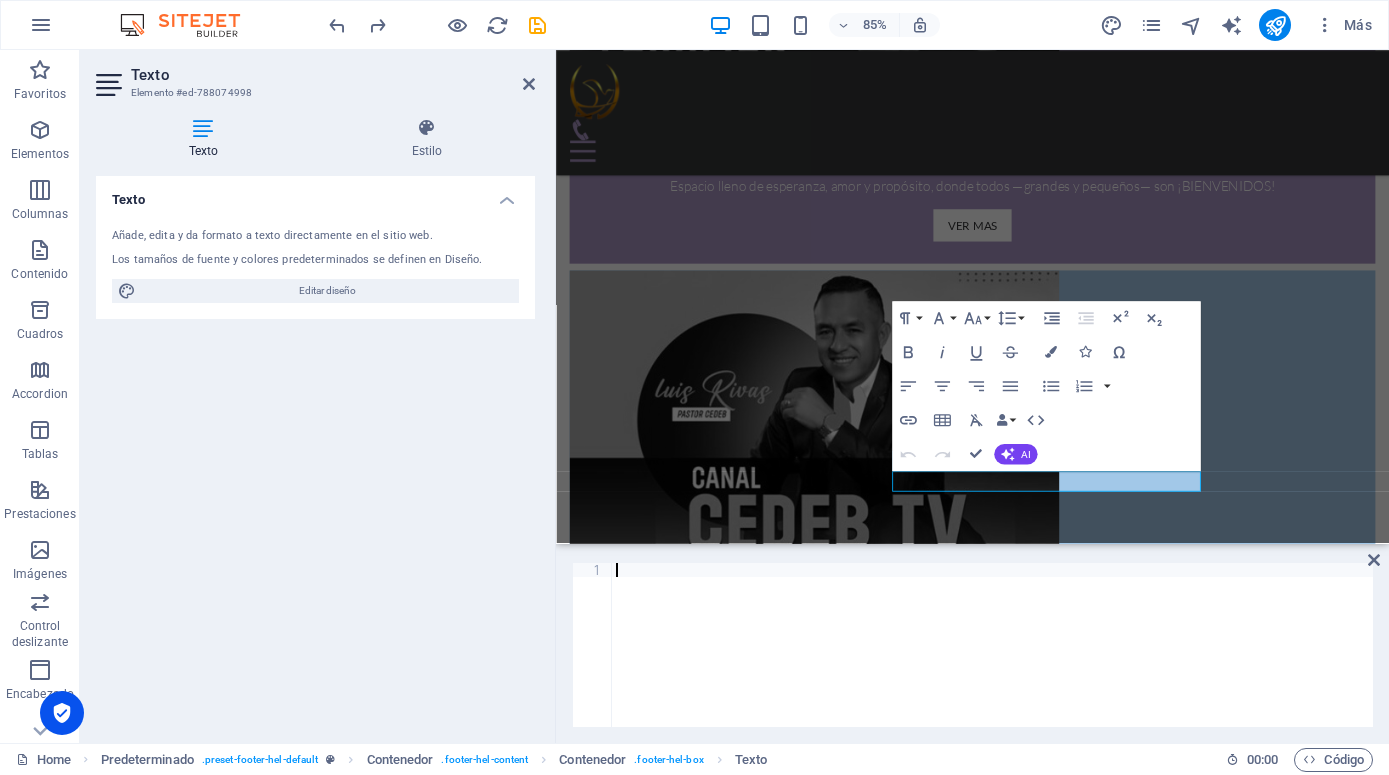 type on "<iframe id="" allowtransparency="true" allowfullscreen="true" allow="geolocation; microphone; camera" src="[URL][DOMAIN_NAME]" frameborder="0" style="width: 100vw; min-width:100%; height:100vh; border:none;"></iframe>" 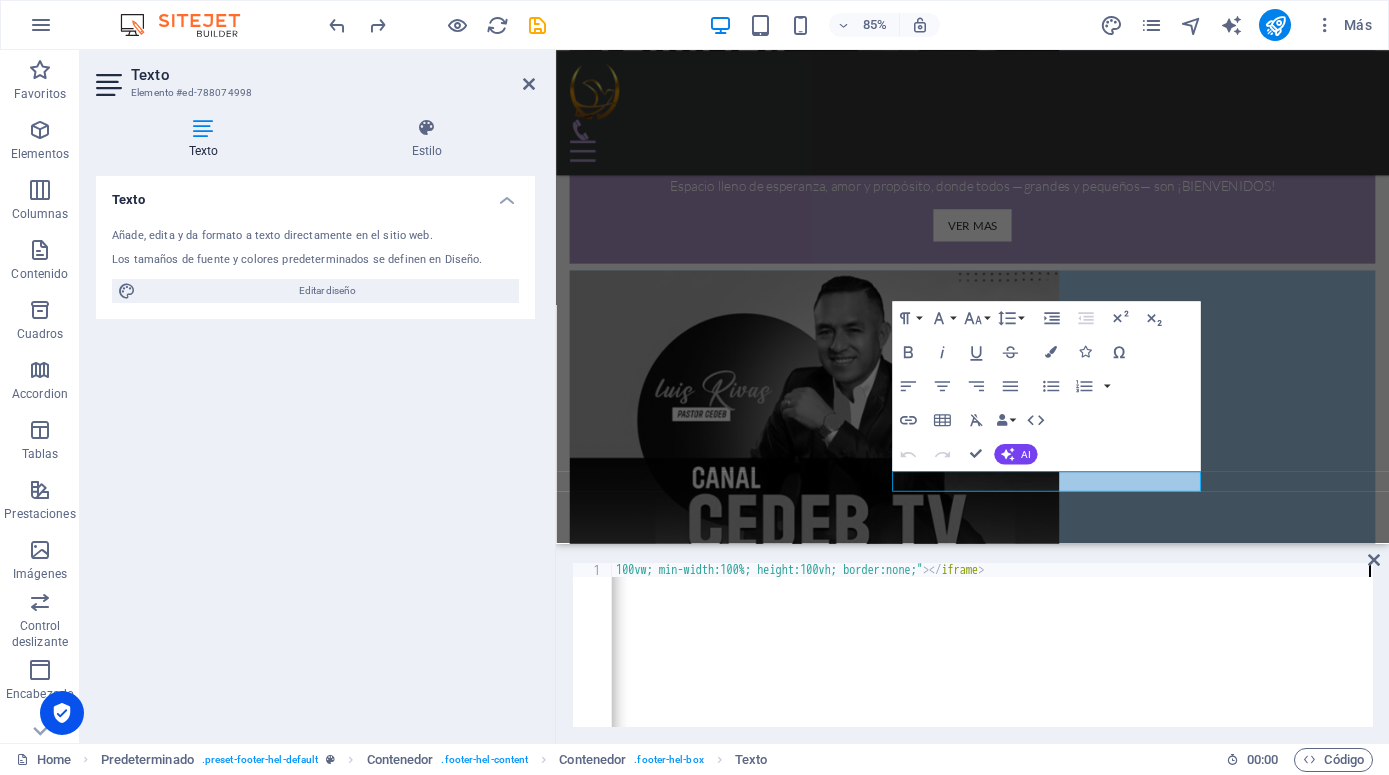 scroll, scrollTop: 0, scrollLeft: 963, axis: horizontal 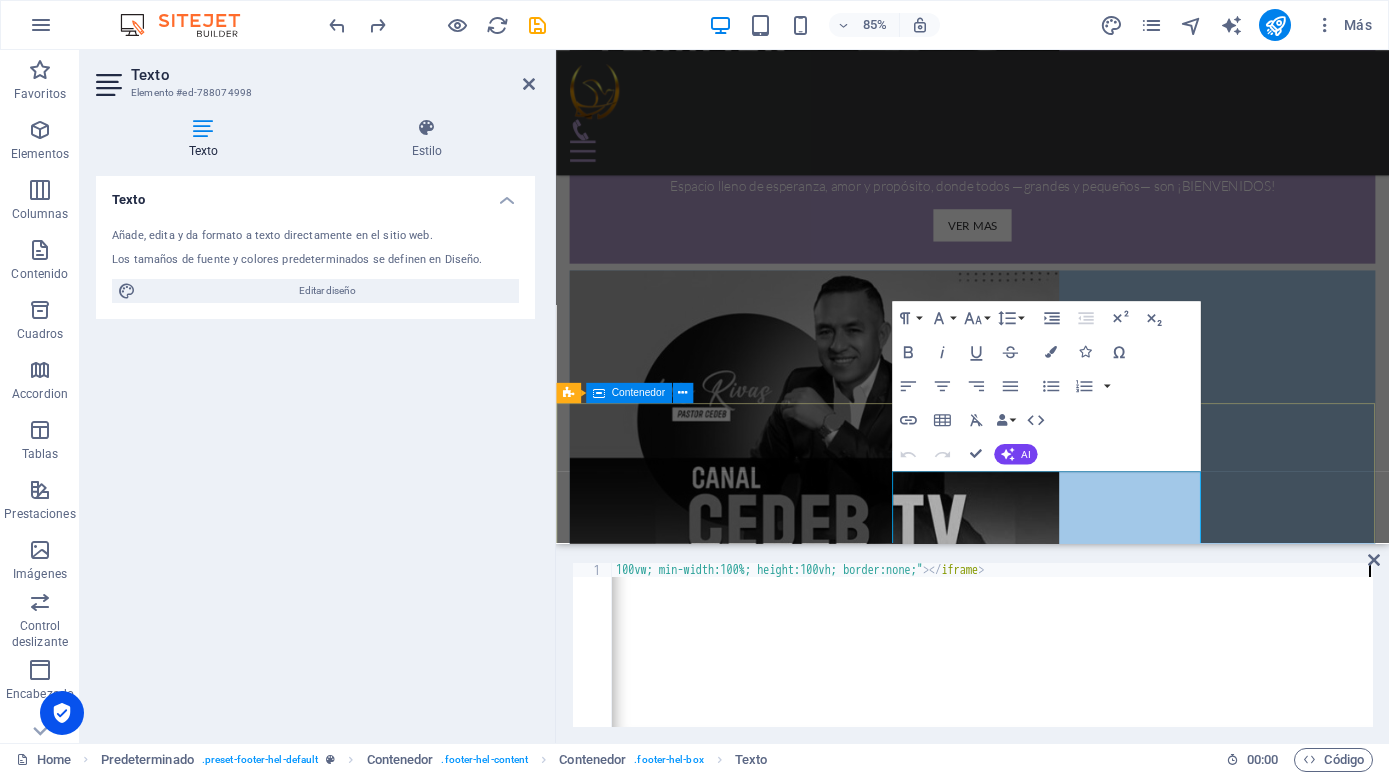 click on "DÉJANOS SABER DE TI Tu voz importa. Conéctate con nosotros si deseas saber más sobre nuestra labor. [DOMAIN_NAME]
NUESTRA UBICACION
[PHONE_NUMBER]
[EMAIL_ADDRESS][DOMAIN_NAME]
Aviso Legal |  Pr ivacidad" at bounding box center (1046, 3484) 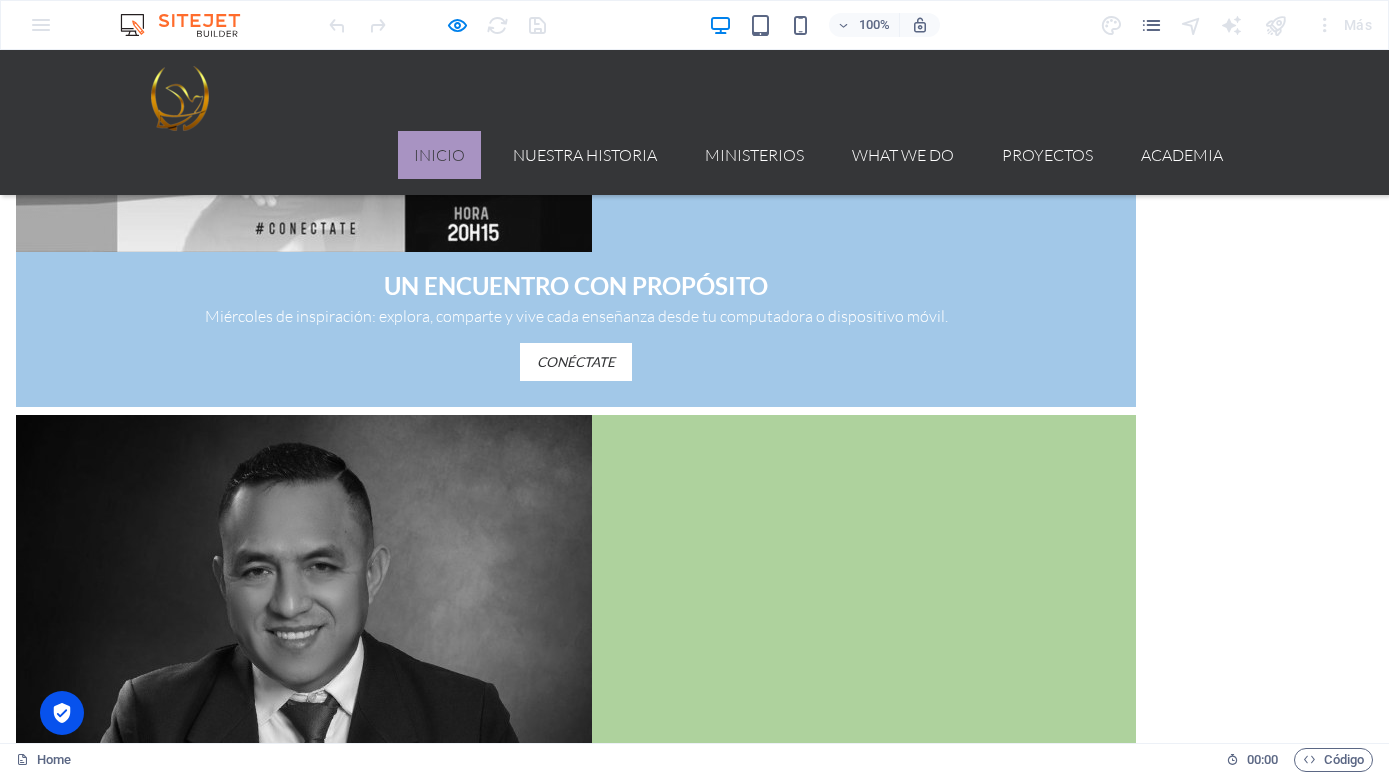 scroll, scrollTop: 2047, scrollLeft: 0, axis: vertical 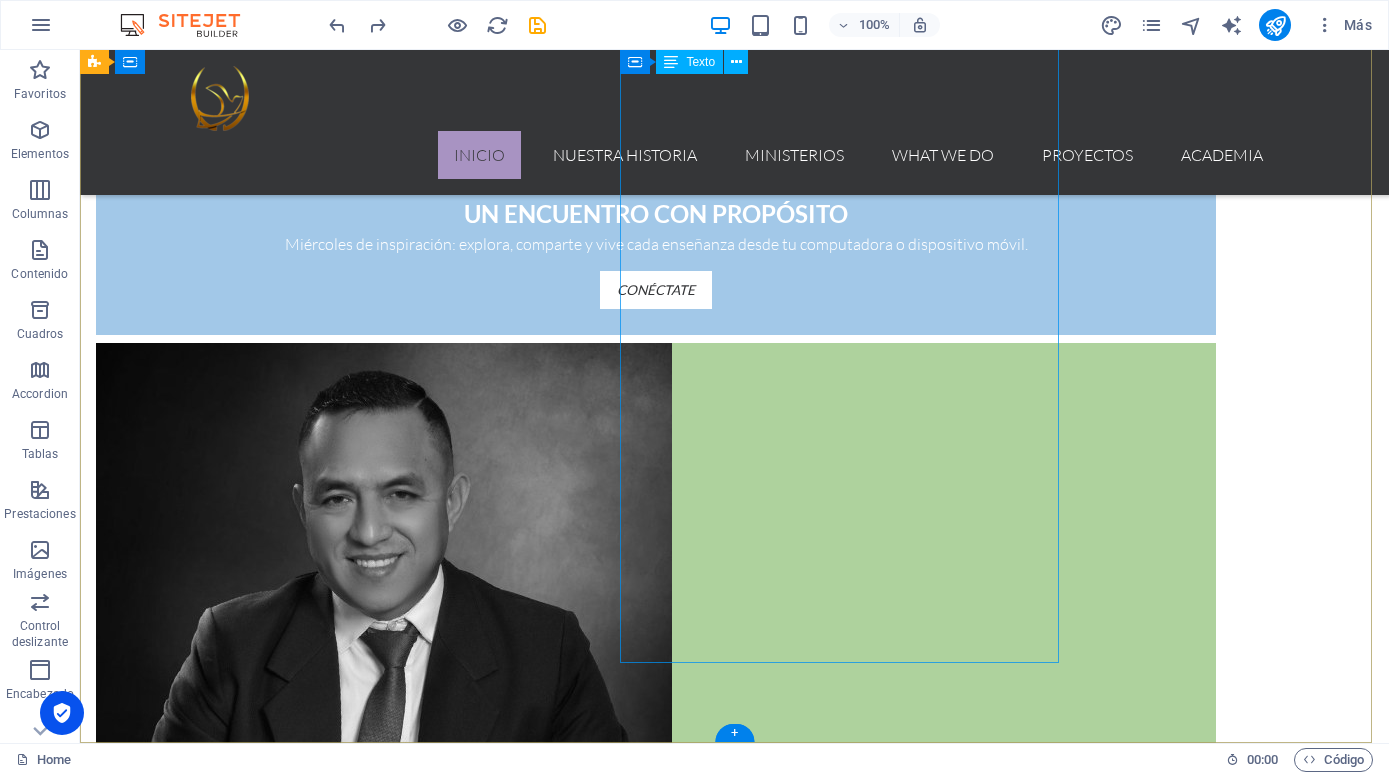 click at bounding box center [656, 3105] 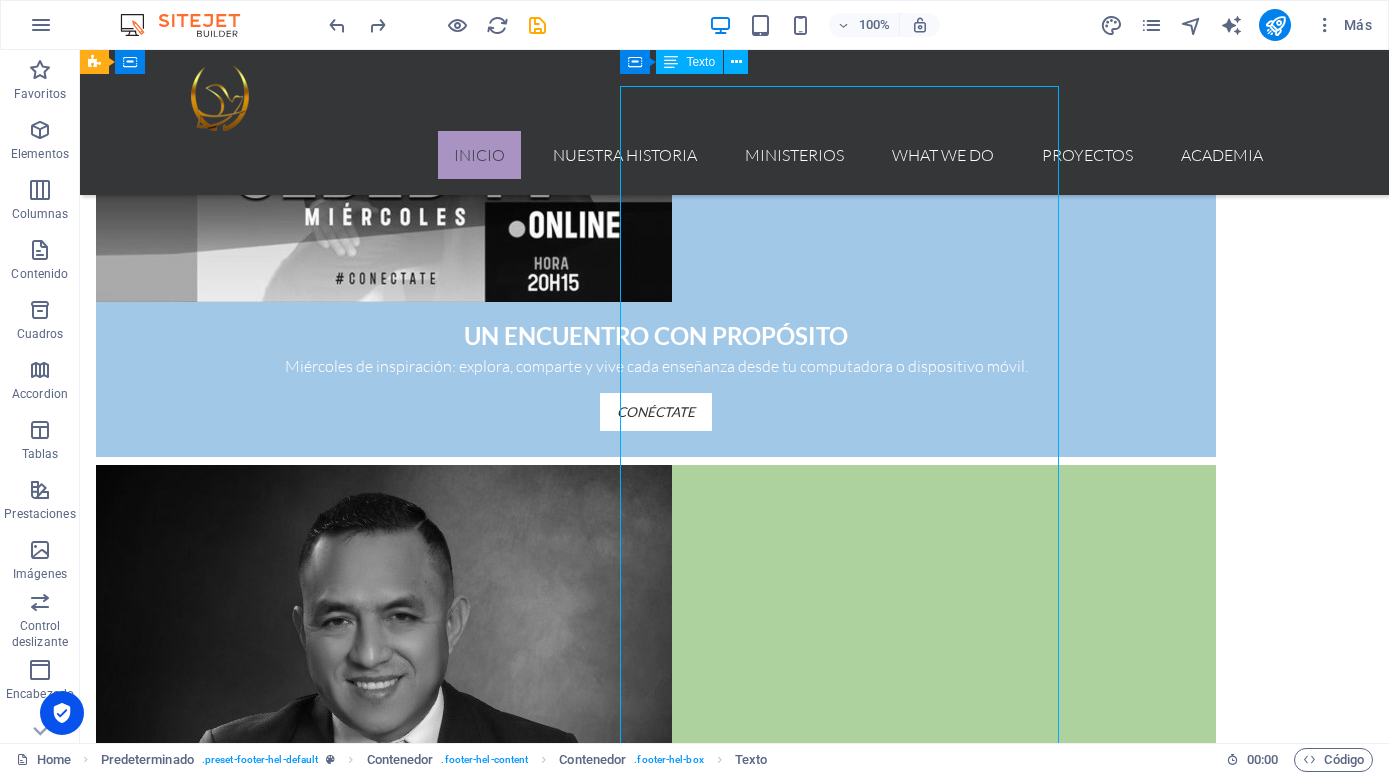 scroll, scrollTop: 1843, scrollLeft: 0, axis: vertical 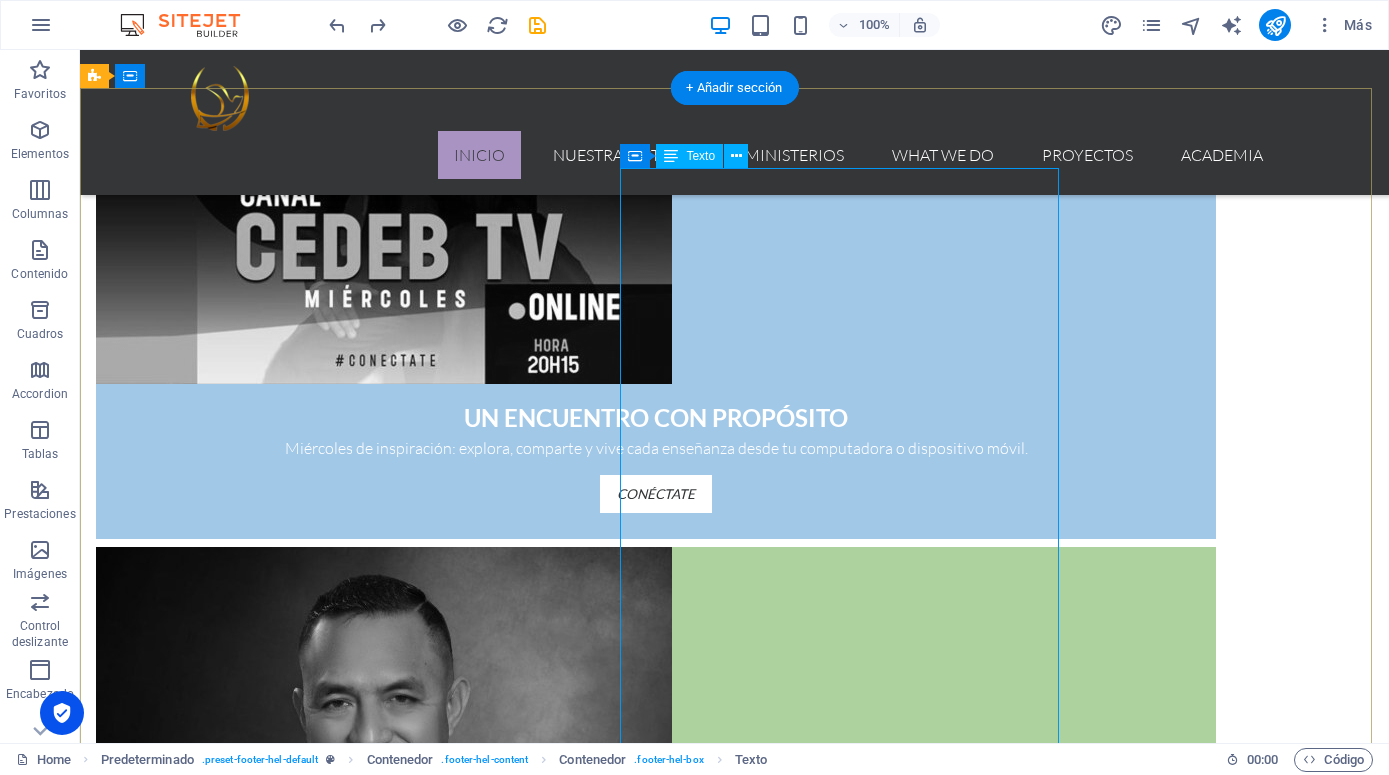 click at bounding box center [656, 3309] 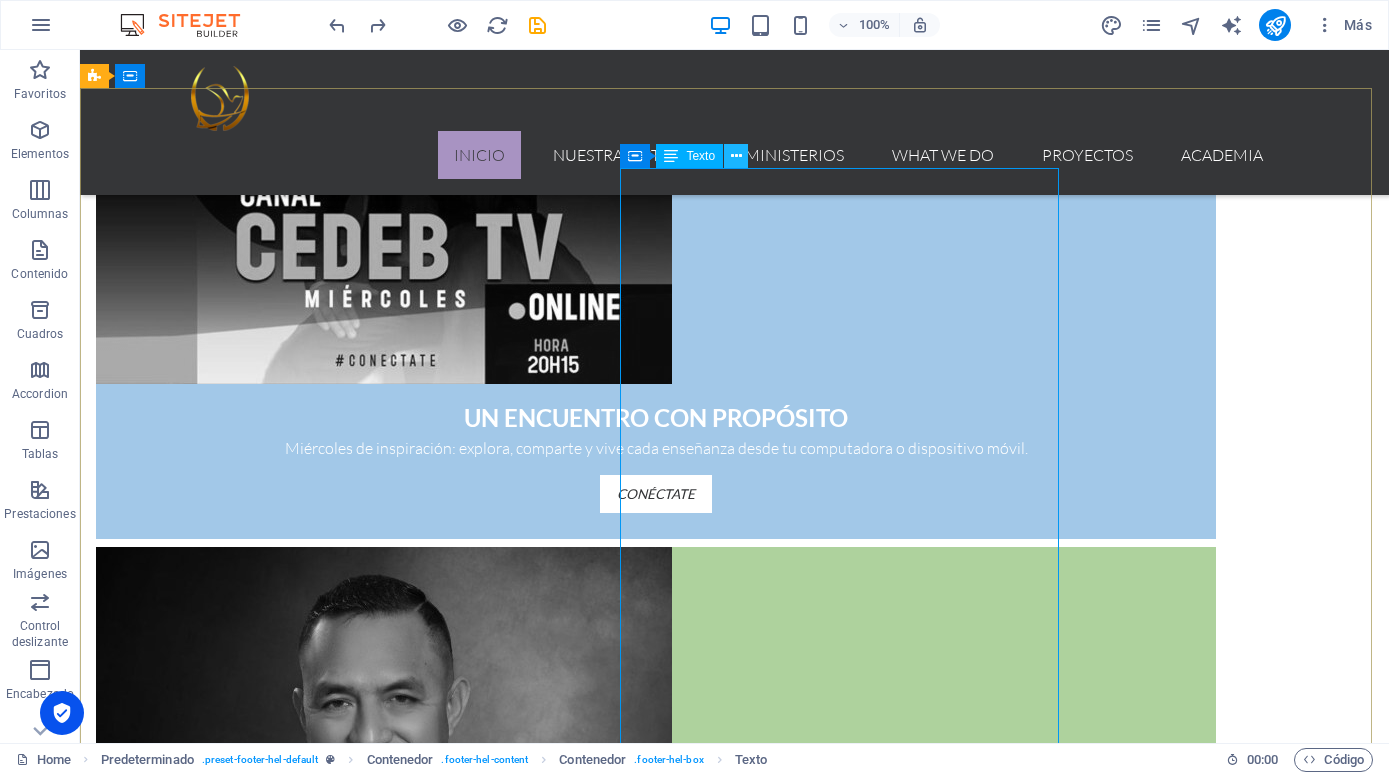 click at bounding box center [736, 156] 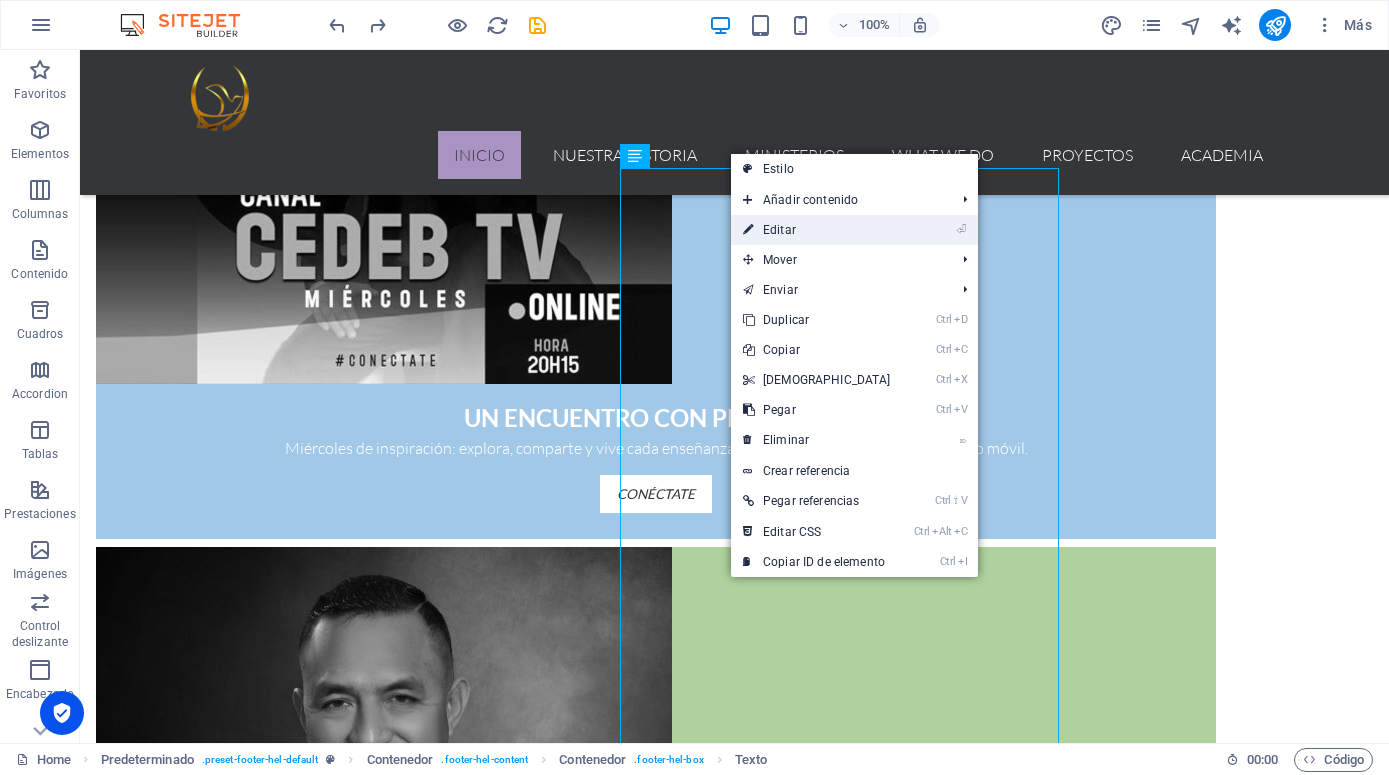 click on "⏎  Editar" at bounding box center (817, 230) 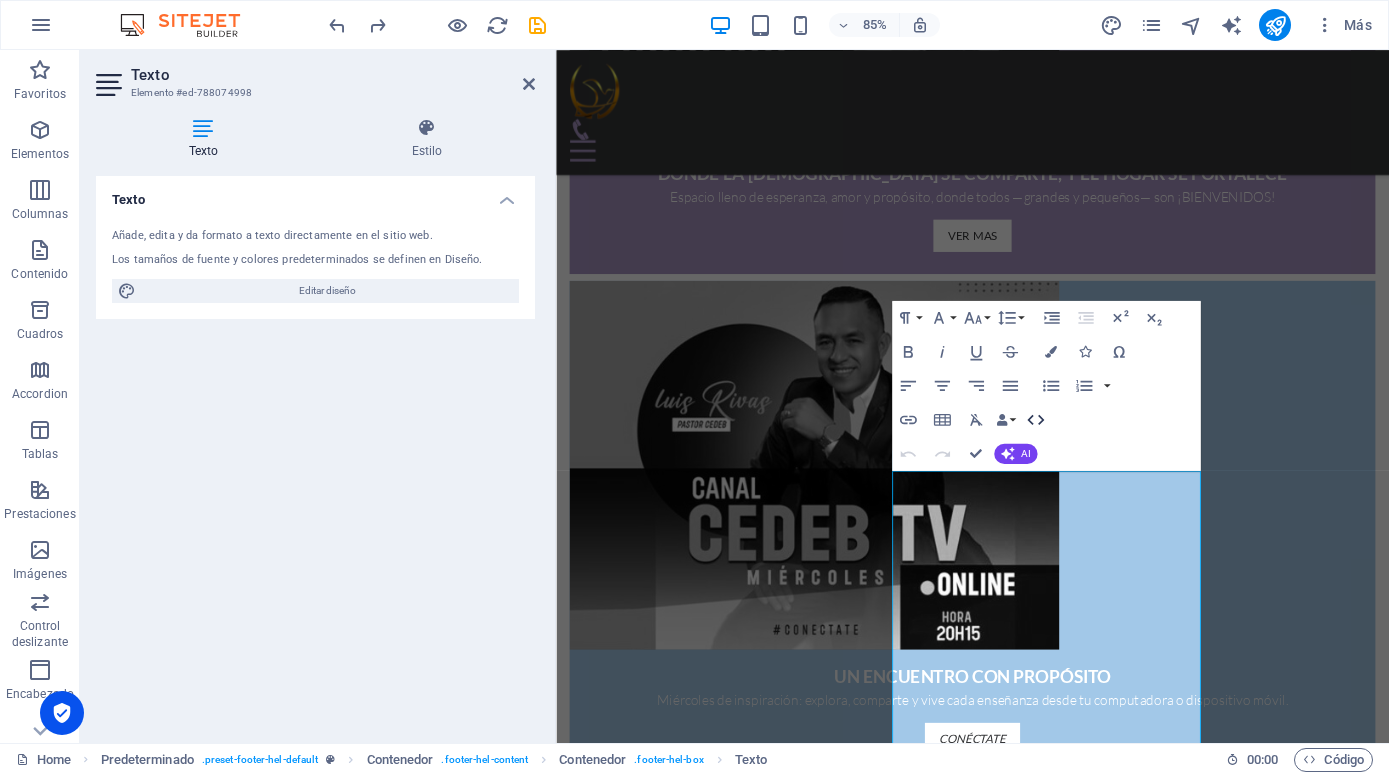 click 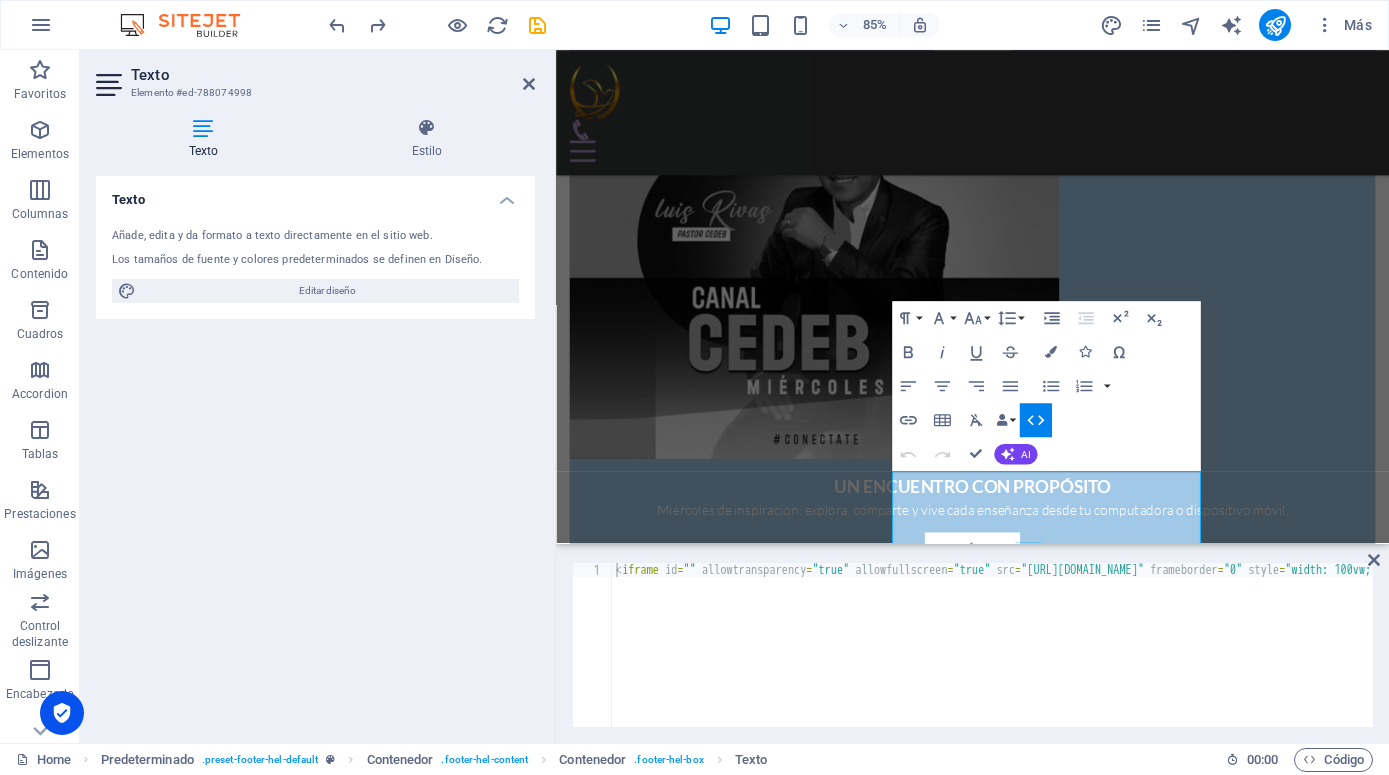 scroll, scrollTop: 1358, scrollLeft: 0, axis: vertical 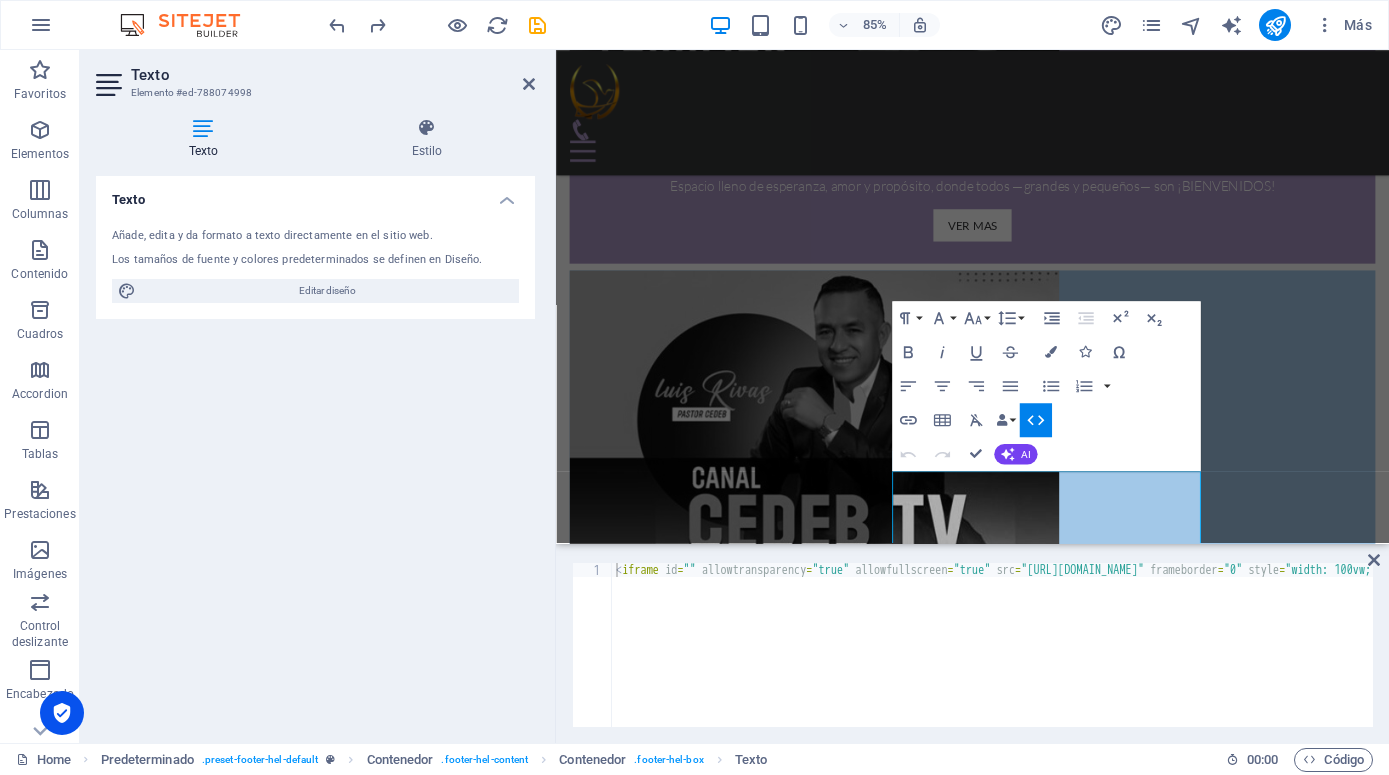 type on "<iframe id="" allowtransparency="true" allowfullscreen="true" src="[URL][DOMAIN_NAME]" frameborder="0" style="width: 100vw; min-width:100%; height:100vh; border:none;"></iframe>" 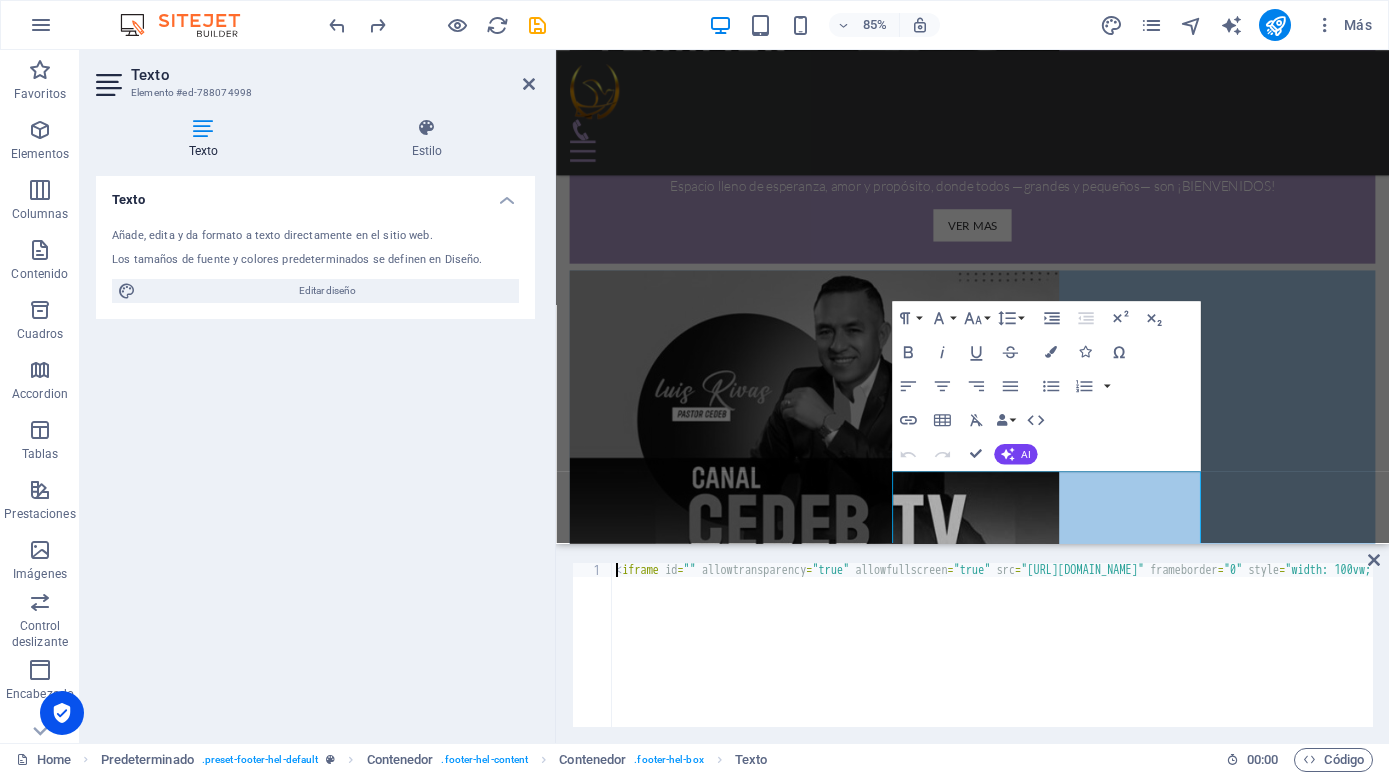 scroll, scrollTop: 0, scrollLeft: 694, axis: horizontal 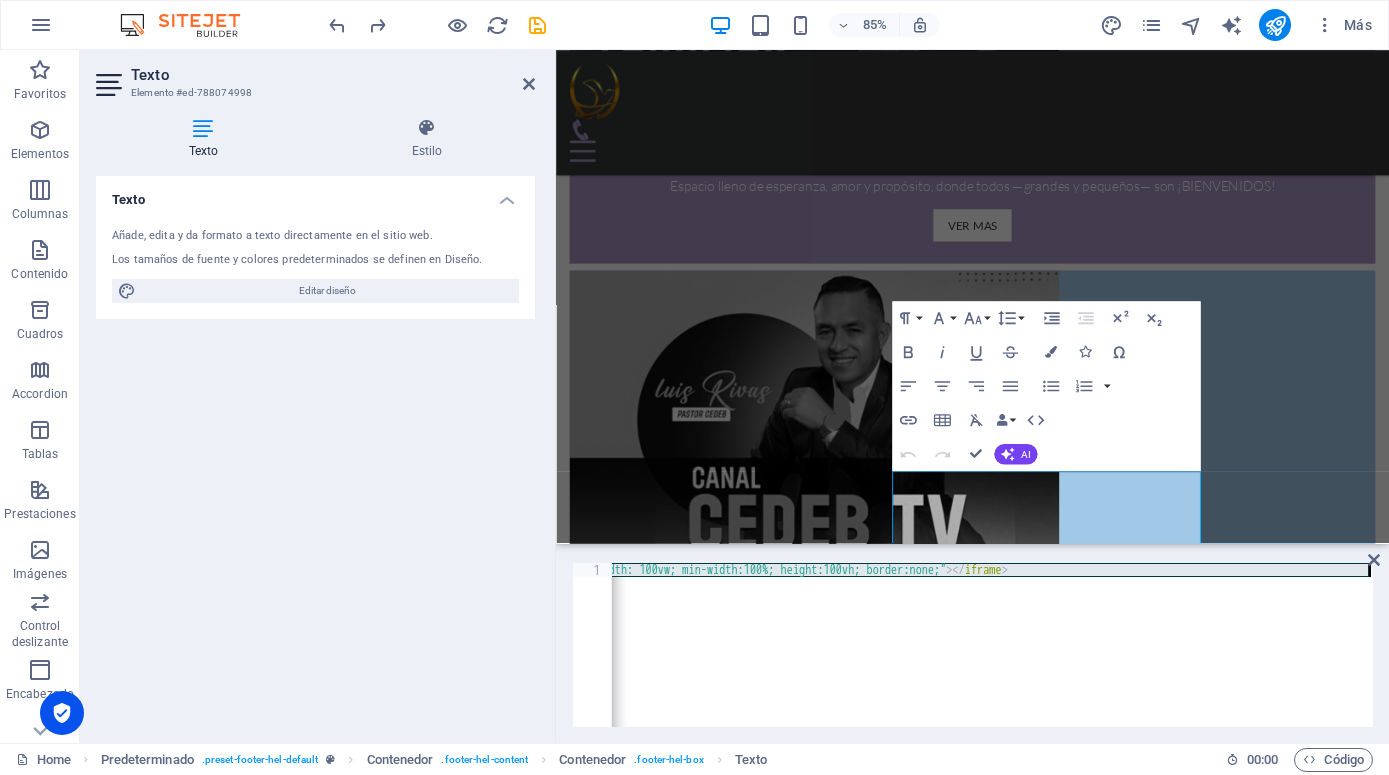 type 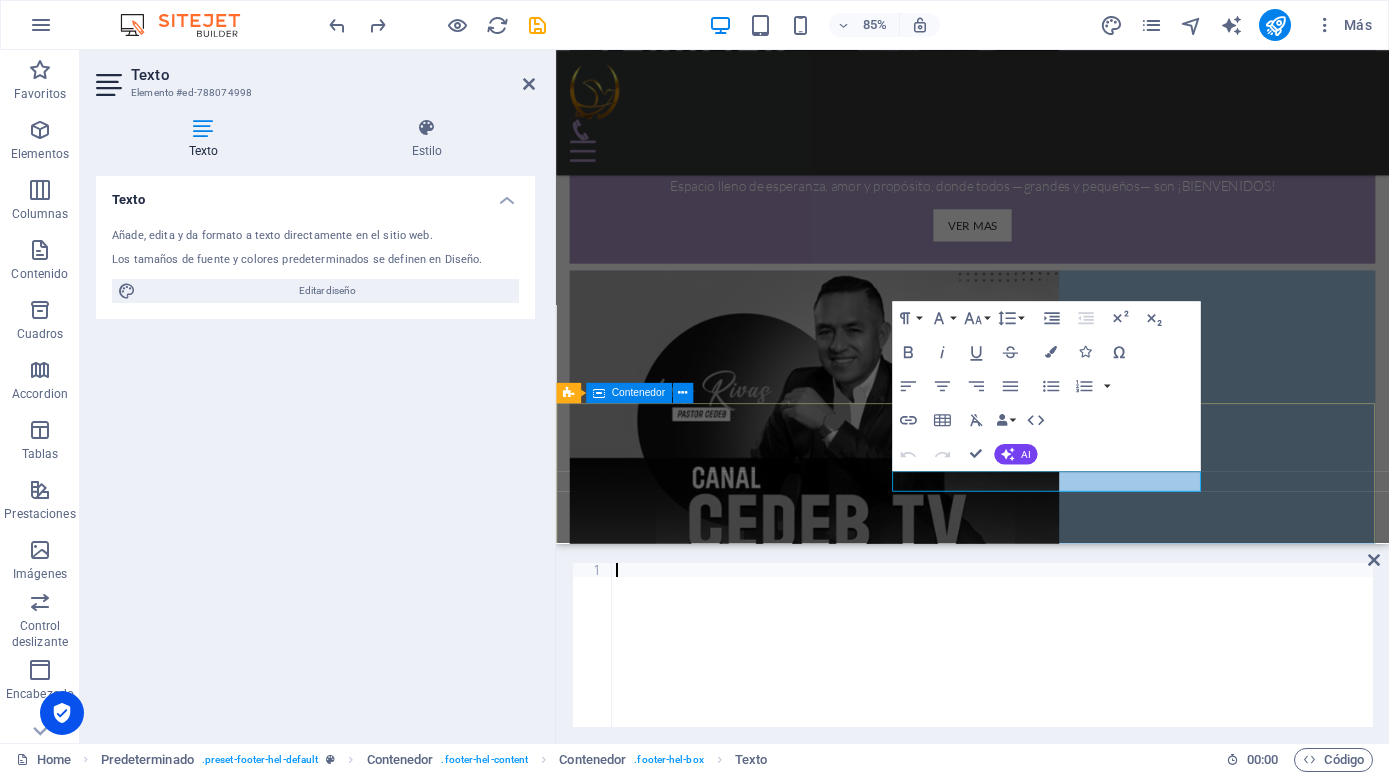 click on "DÉJANOS SABER DE TI Tu voz importa. Conéctate con nosotros si deseas saber más sobre nuestra labor. [DOMAIN_NAME]
NUESTRA UBICACION
[PHONE_NUMBER]
[EMAIL_ADDRESS][DOMAIN_NAME]
Aviso Legal |  Pr ivacidad" at bounding box center (1046, 3203) 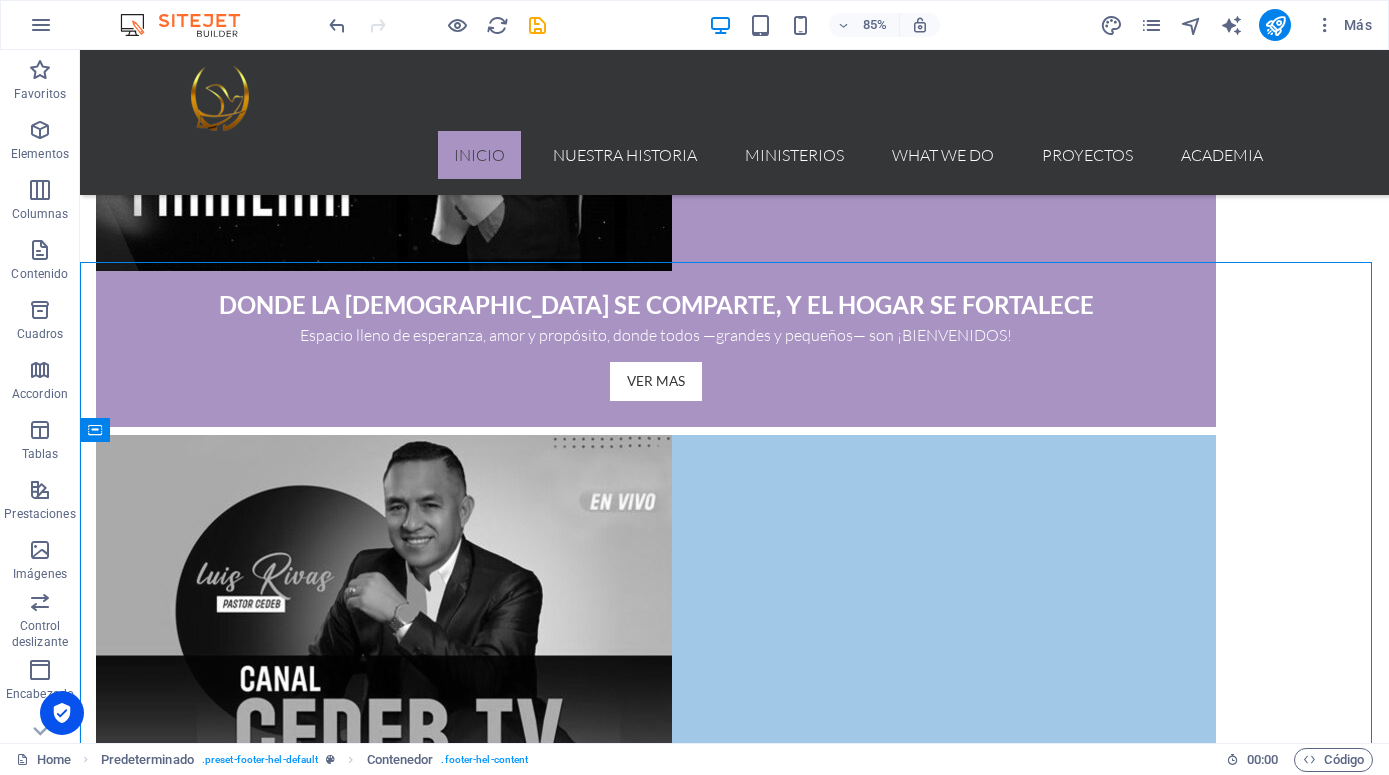 scroll, scrollTop: 1489, scrollLeft: 0, axis: vertical 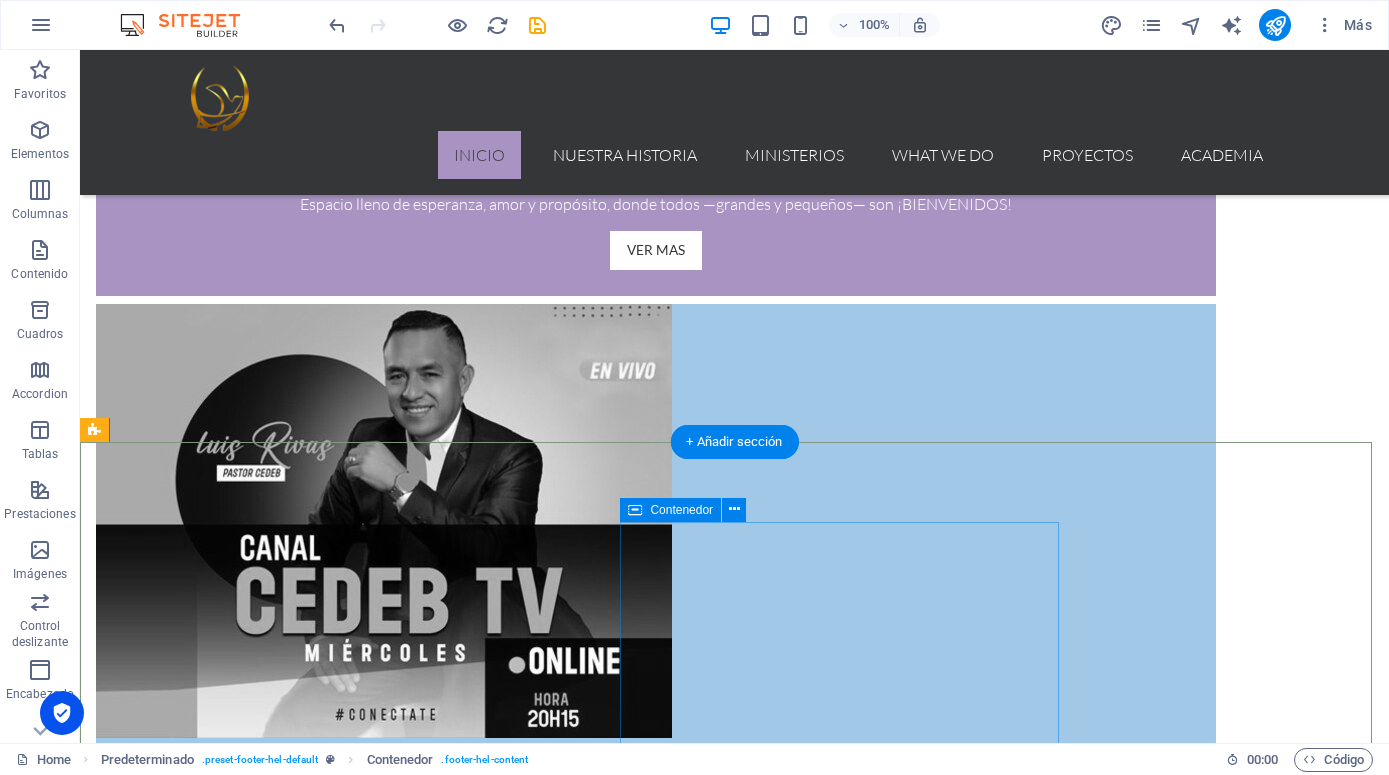 click on "Suelta el contenido aquí o  Añadir elementos  Pegar portapapeles" at bounding box center (656, 3385) 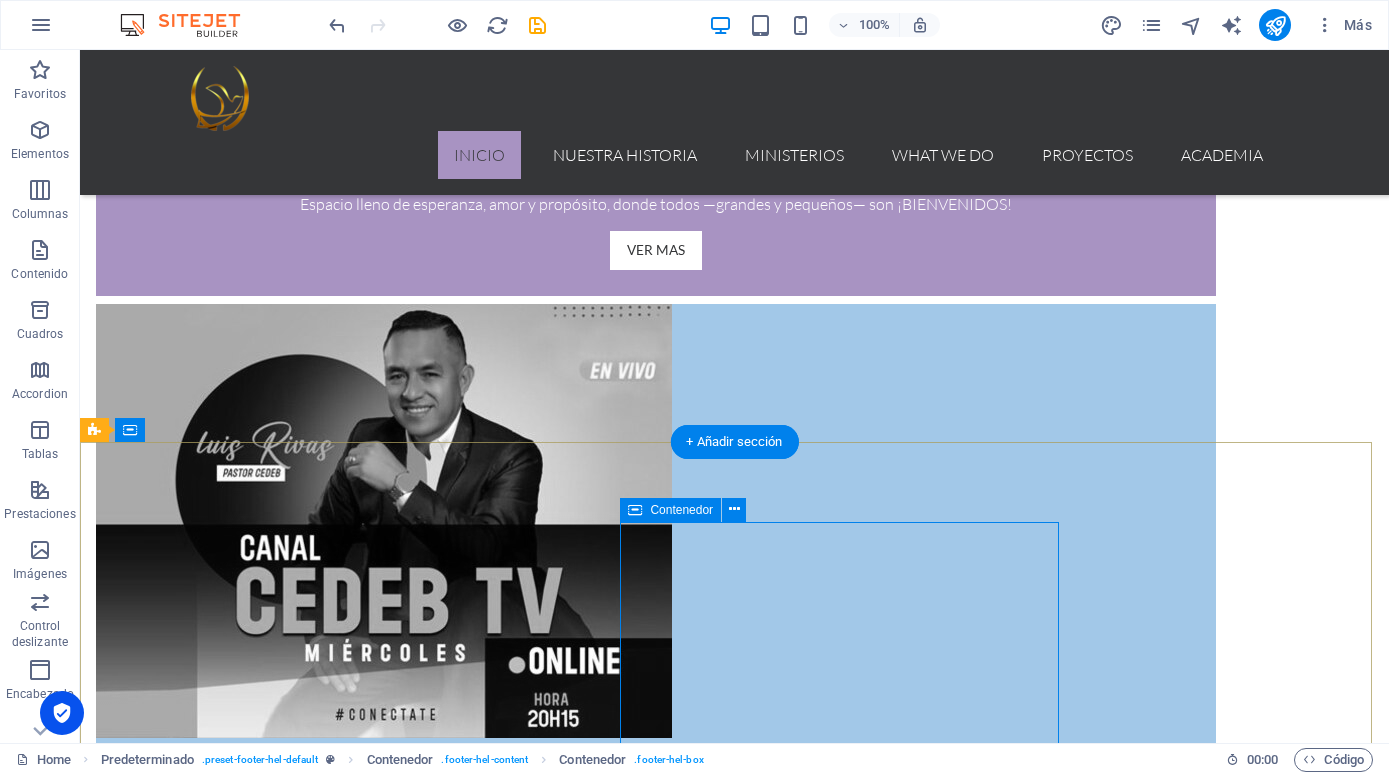 click on "Suelta el contenido aquí o  Añadir elementos  Pegar portapapeles" at bounding box center [656, 3385] 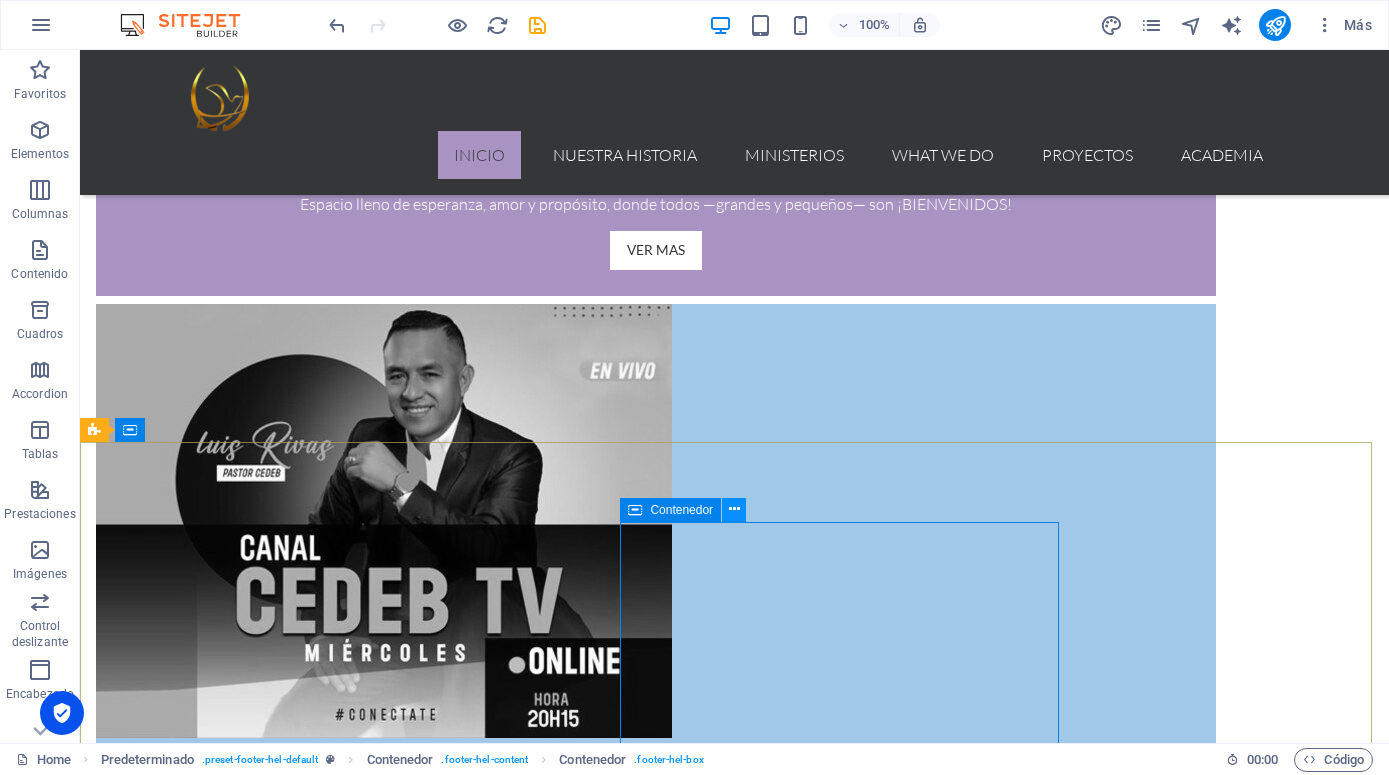 click at bounding box center [734, 509] 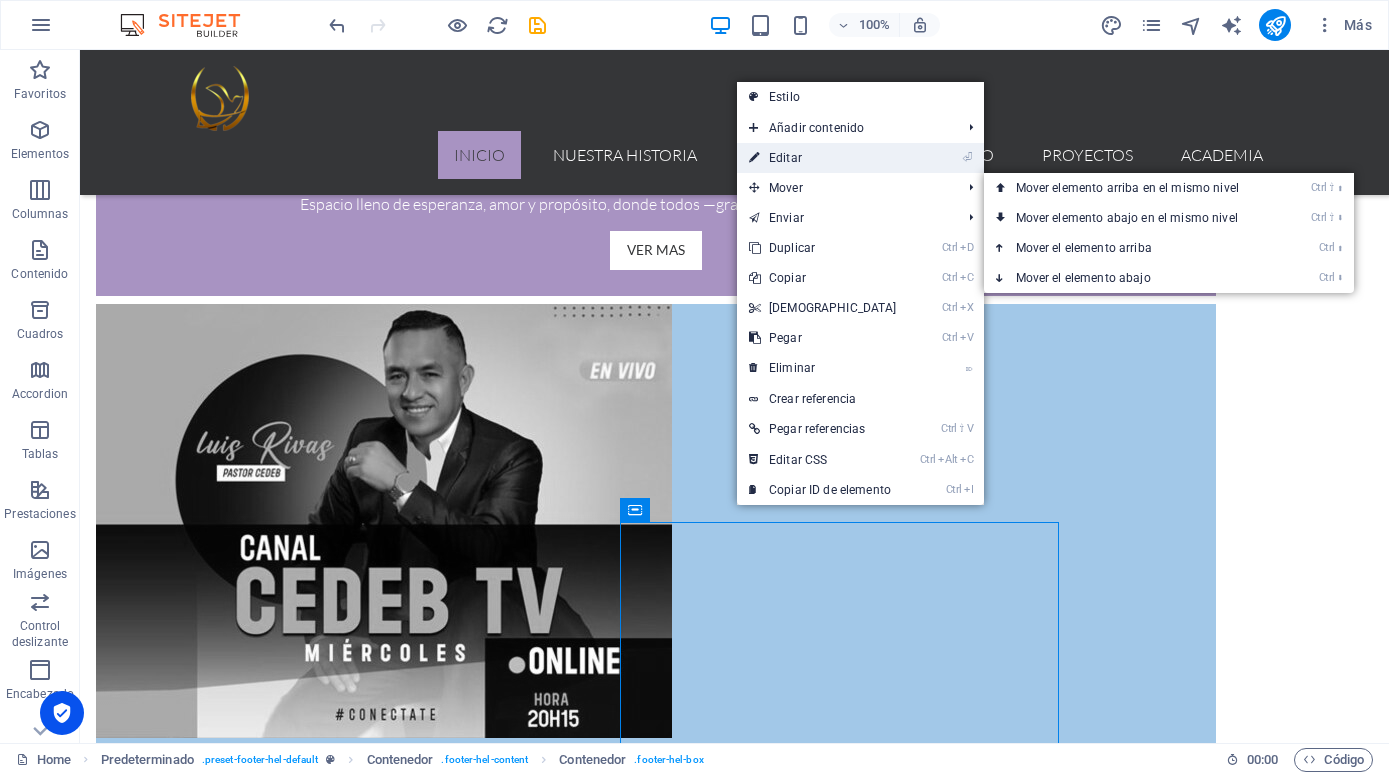 click on "⏎  Editar" at bounding box center (823, 158) 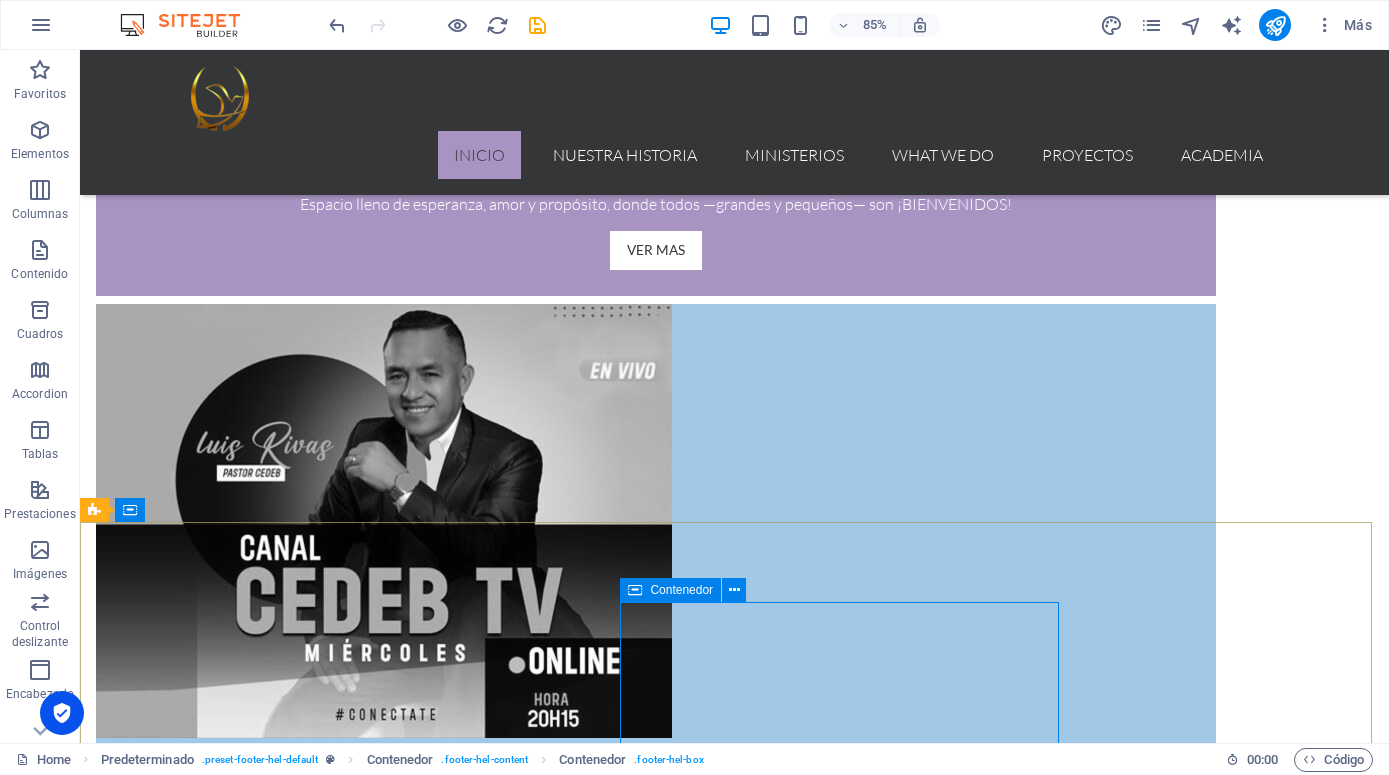 scroll, scrollTop: 1408, scrollLeft: 0, axis: vertical 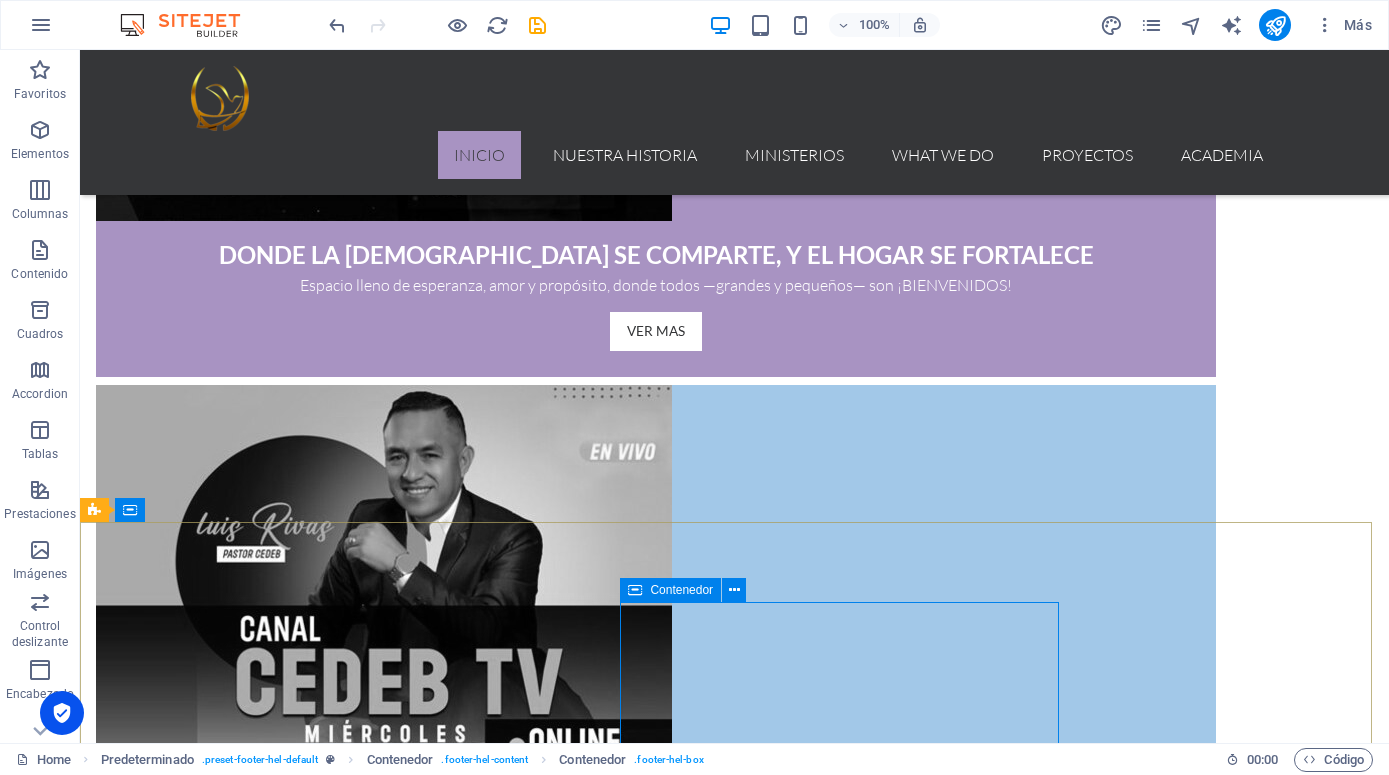 click on "DÉJANOS SABER DE TI Tu voz importa. Conéctate con nosotros si deseas saber más sobre nuestra labor. [DOMAIN_NAME]
NUESTRA UBICACION
[PHONE_NUMBER]
[EMAIL_ADDRESS][DOMAIN_NAME]
Aviso Legal |  Pr ivacidad Suelta el contenido aquí o  Añadir elementos  Pegar portapapeles" at bounding box center [734, 3353] 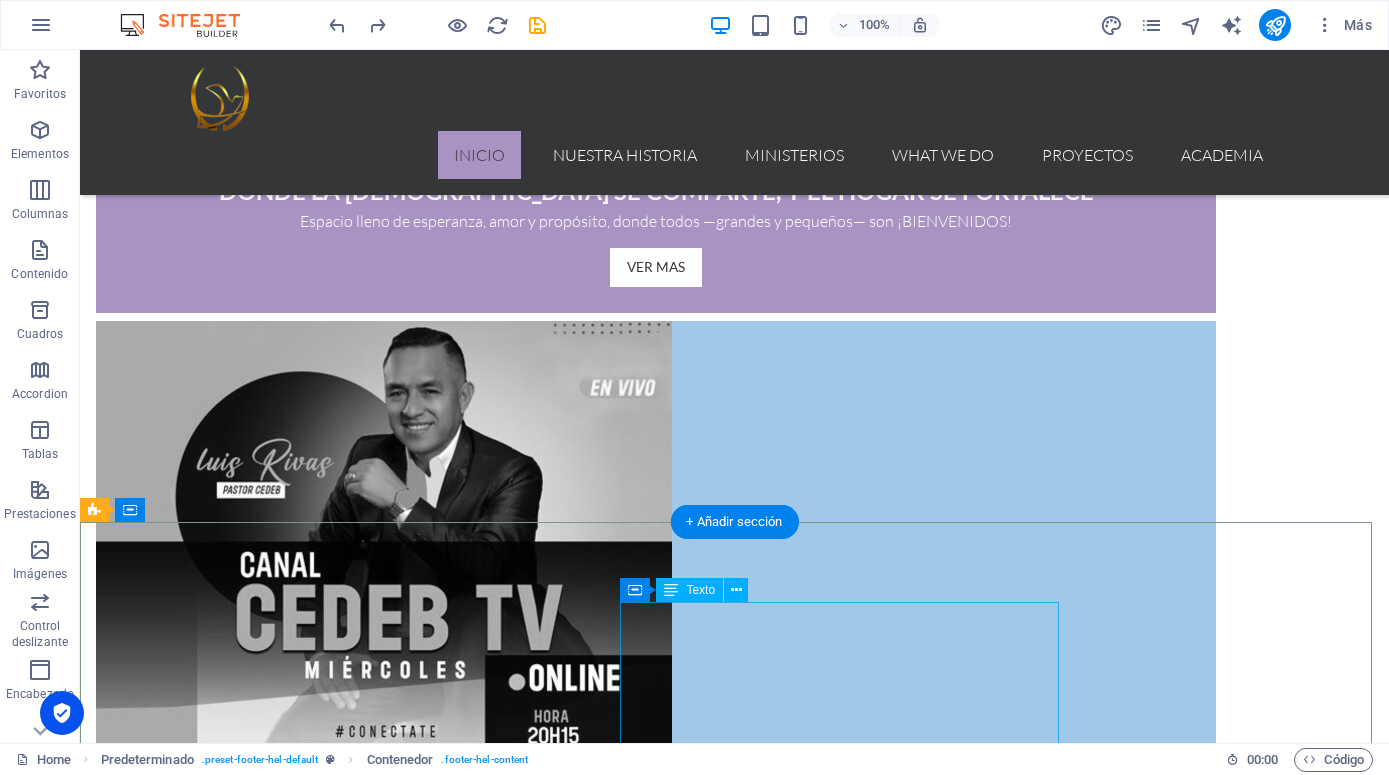 scroll, scrollTop: 1510, scrollLeft: 0, axis: vertical 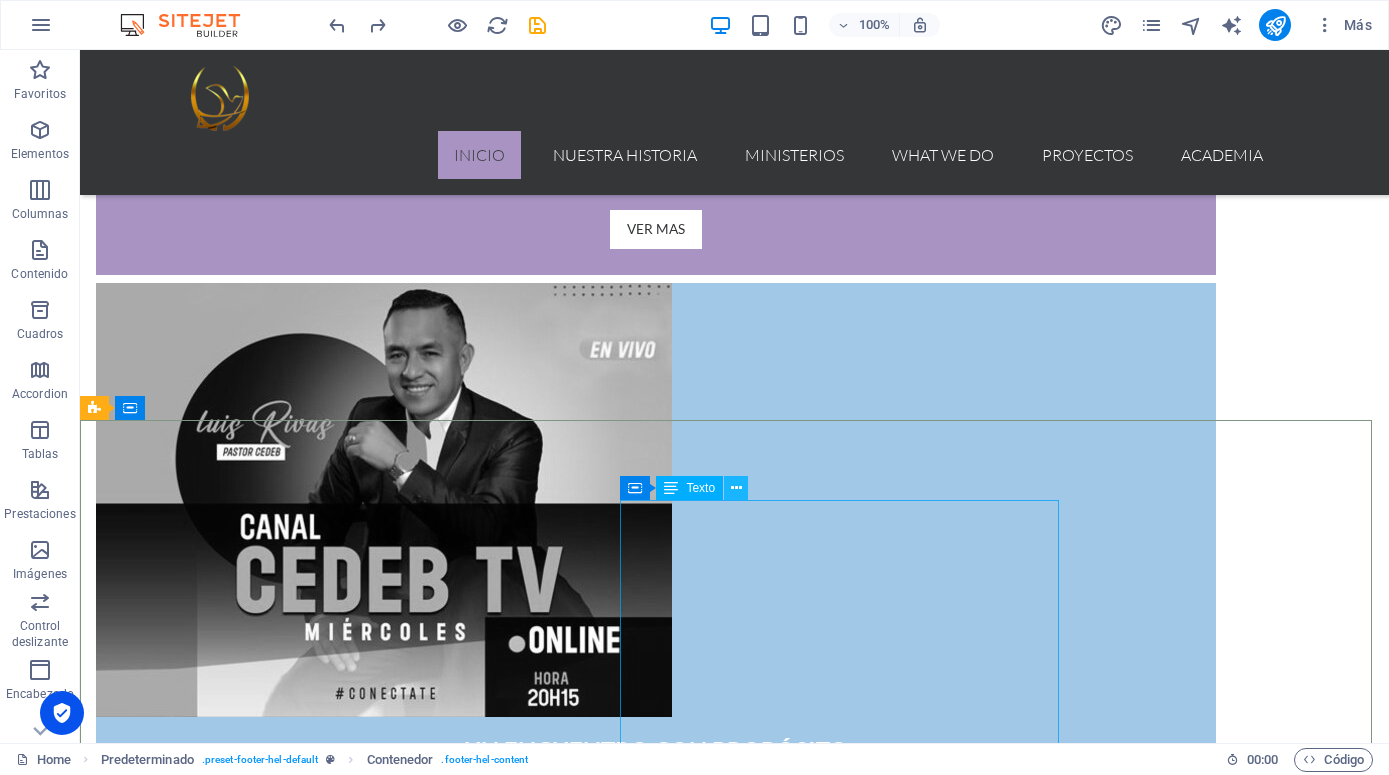 click at bounding box center (736, 488) 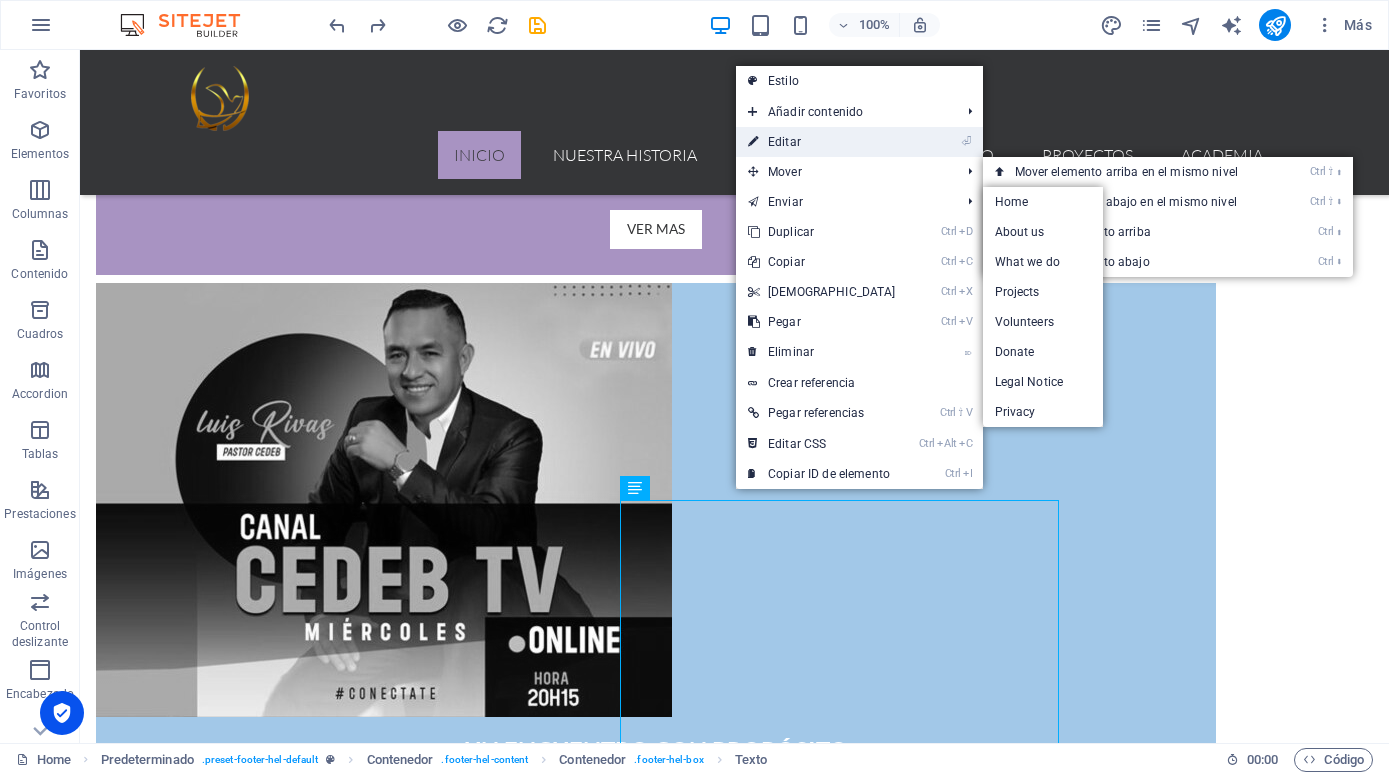click on "⏎  Editar" at bounding box center (822, 142) 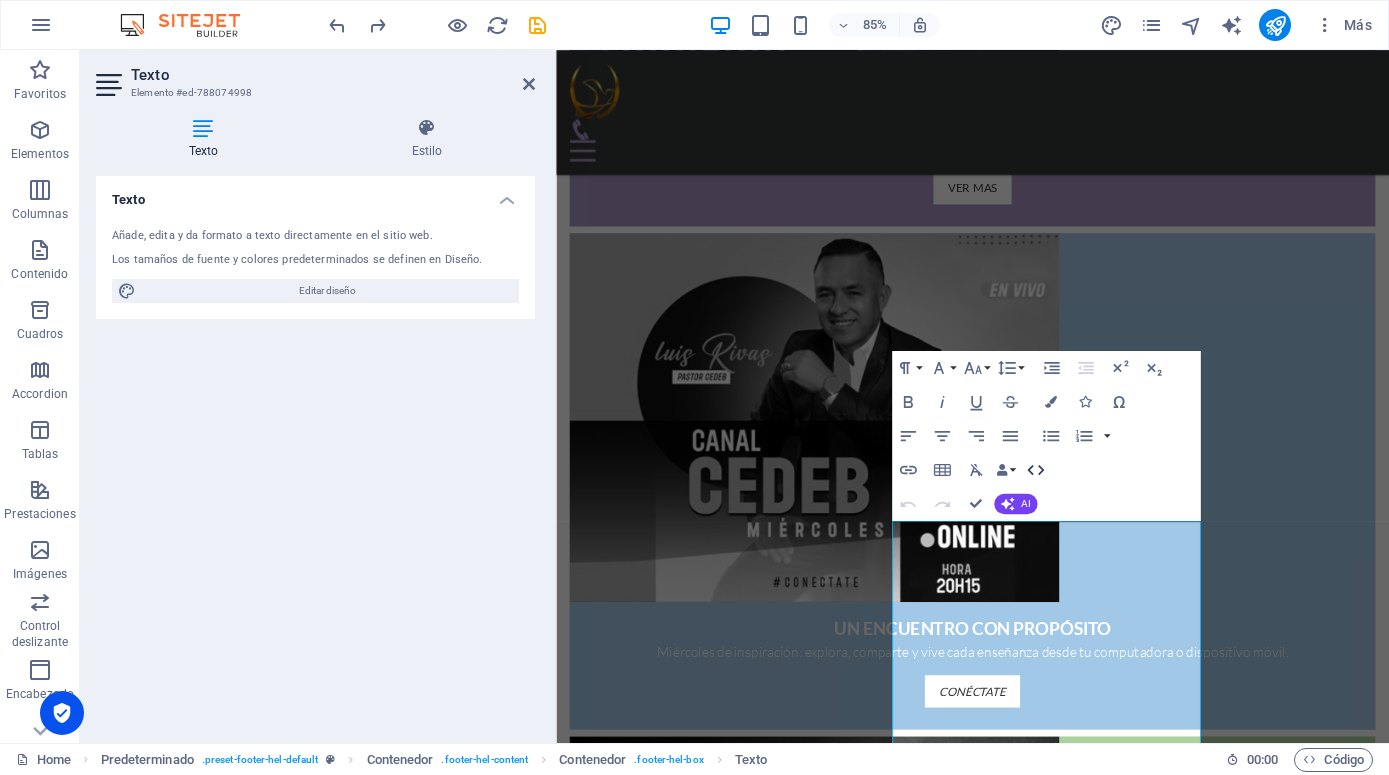 click 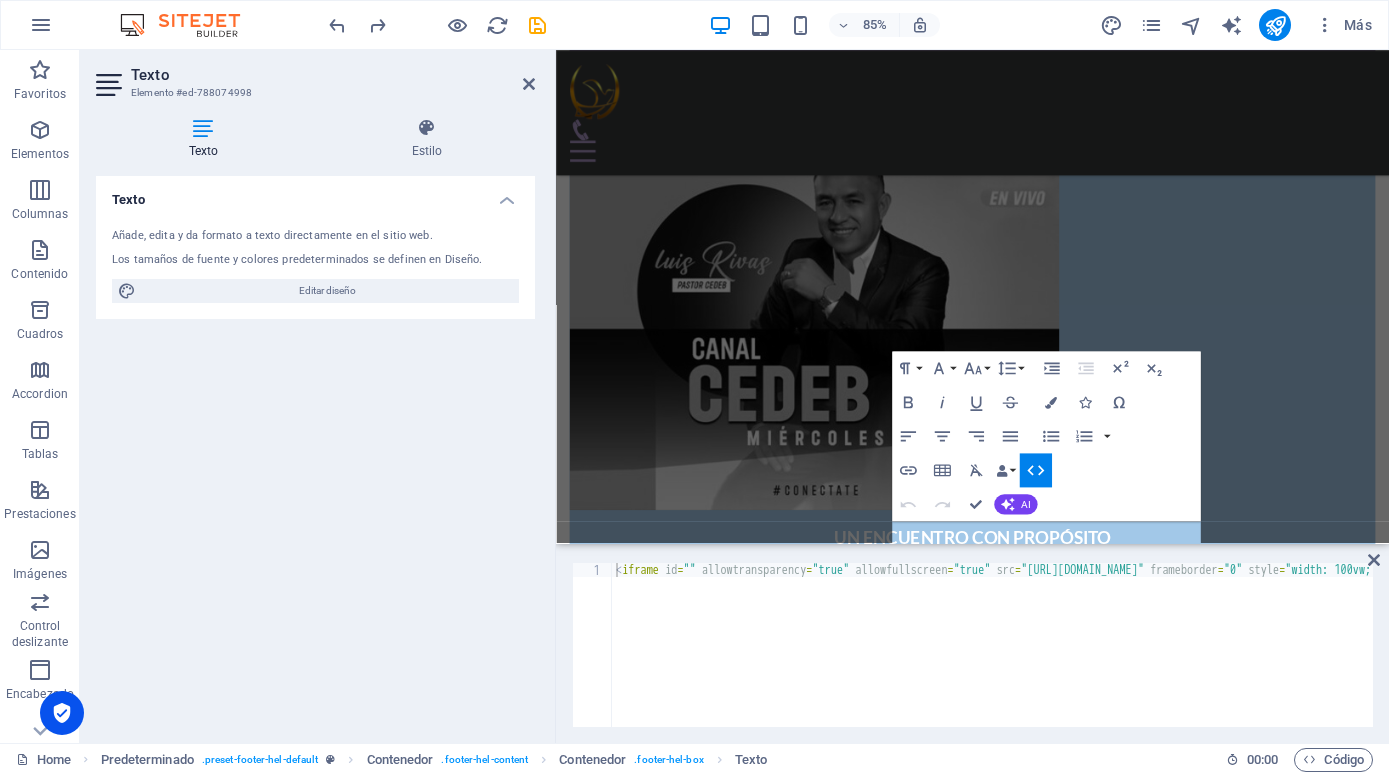scroll, scrollTop: 1299, scrollLeft: 0, axis: vertical 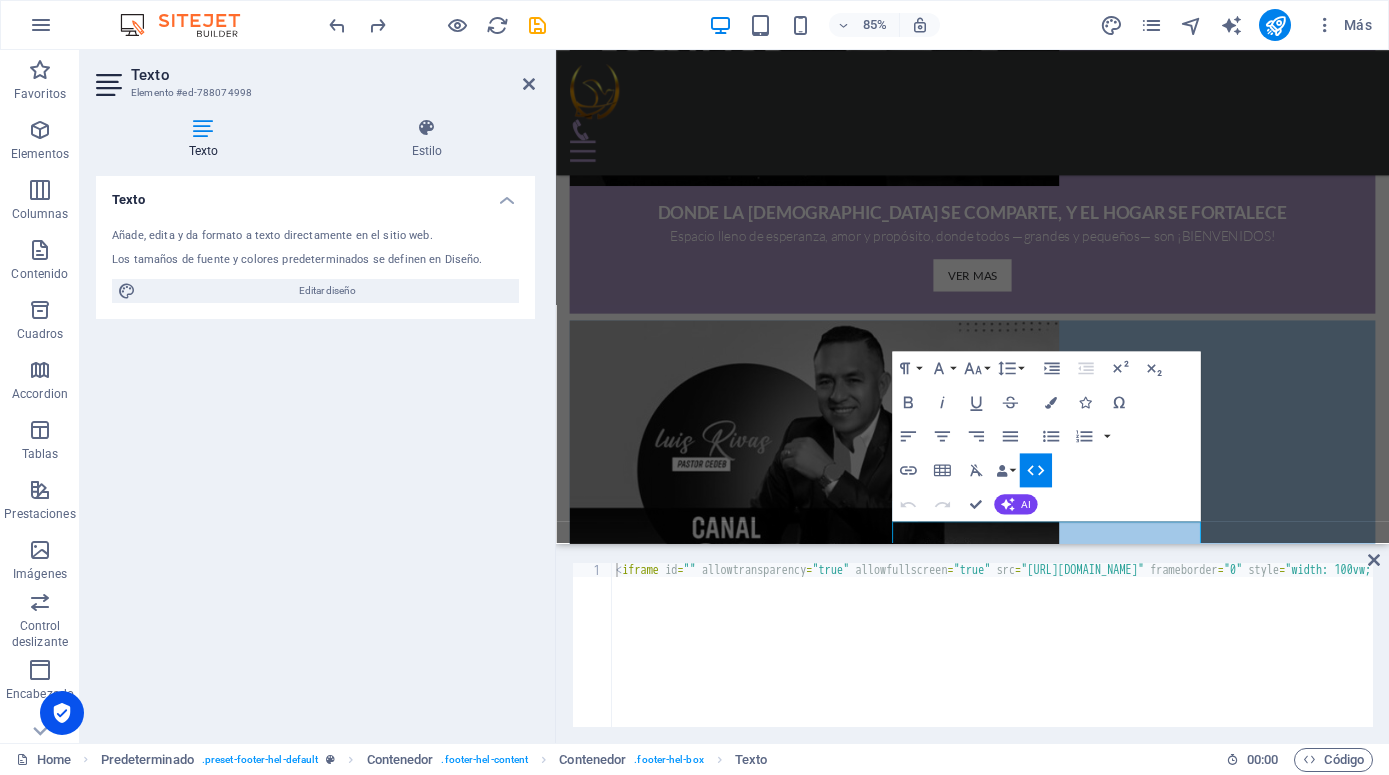 type on "<iframe id="" allowtransparency="true" allowfullscreen="true" src="[URL][DOMAIN_NAME]" frameborder="0" style="width: 100vw; min-width:100%; height:100vh; border:none;"></iframe>" 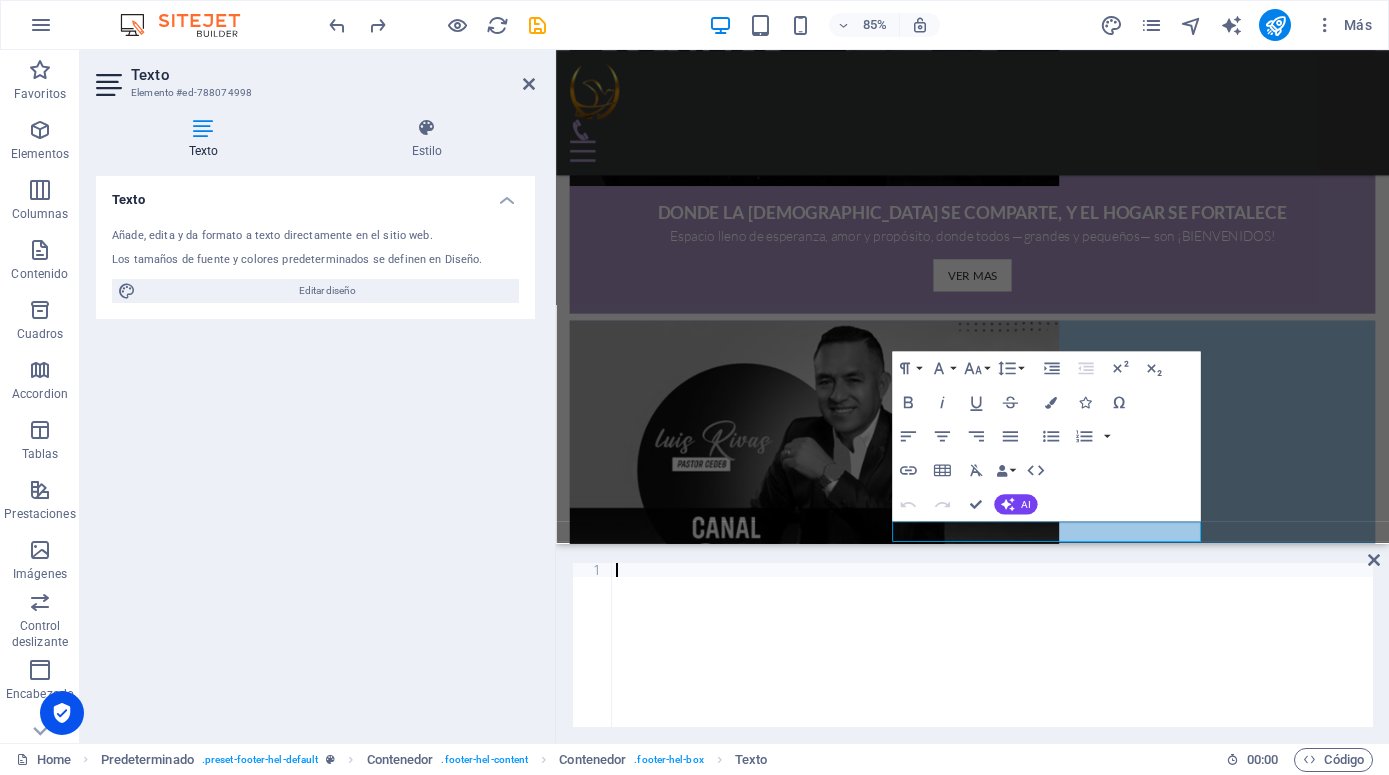 type on "<iframe id="" allowtransparency="true" allowfullscreen="true" allow="geolocation; microphone; camera" src="[URL][DOMAIN_NAME]" frameborder="0" style="width: 100vw; min-width:100%; height:100vh; border:none;"></iframe>" 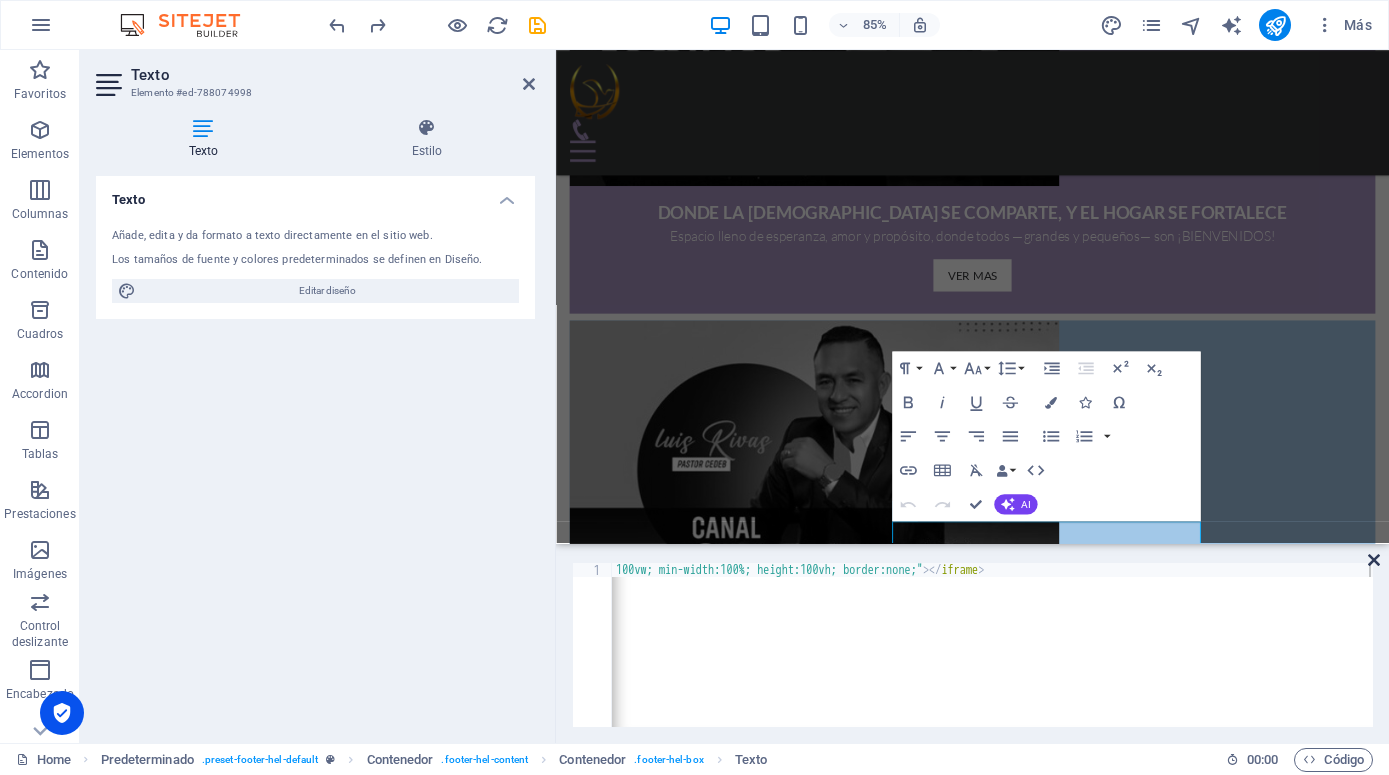 click at bounding box center (1374, 560) 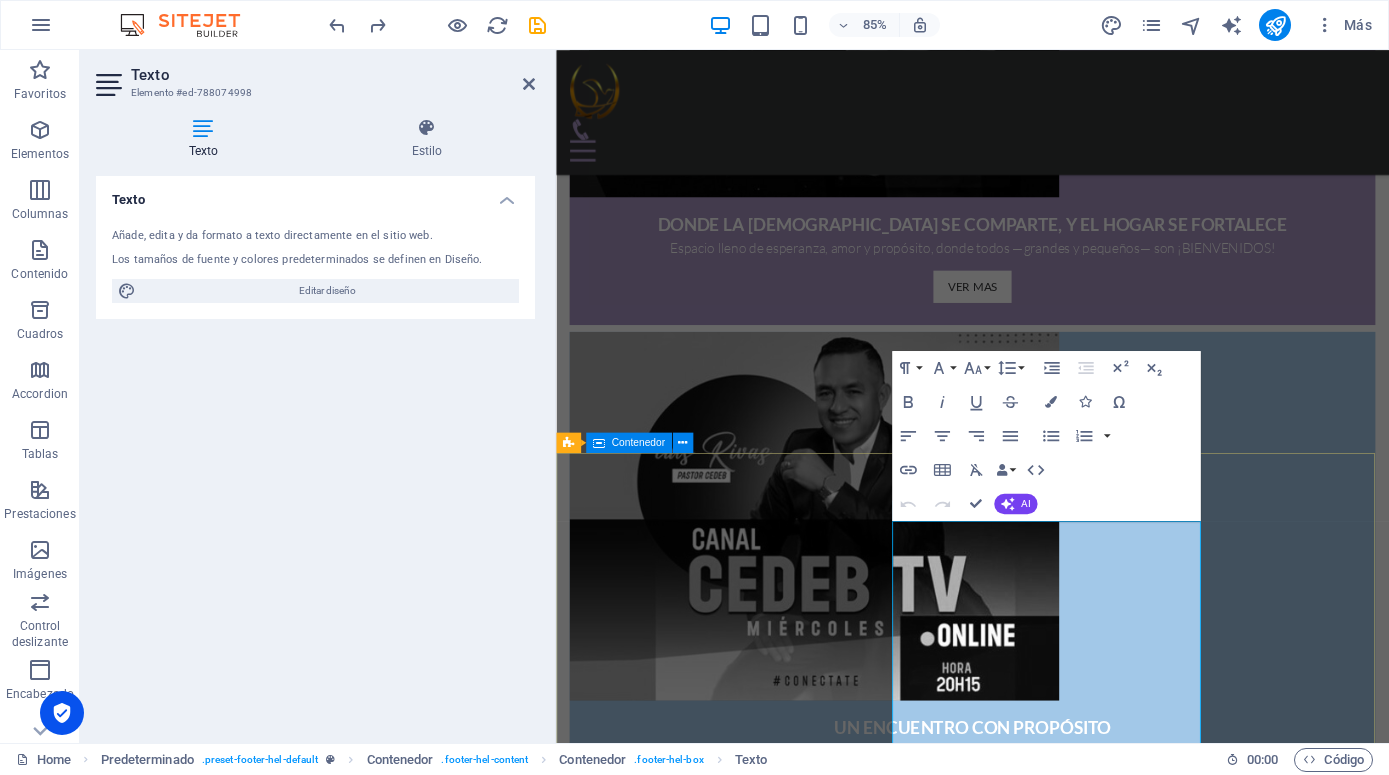 click on "DÉJANOS SABER DE TI Tu voz importa. Conéctate con nosotros si deseas saber más sobre nuestra labor. [DOMAIN_NAME]
NUESTRA UBICACION
[PHONE_NUMBER]
[EMAIL_ADDRESS][DOMAIN_NAME]
Aviso Legal |  Pr ivacidad" at bounding box center (1046, 3744) 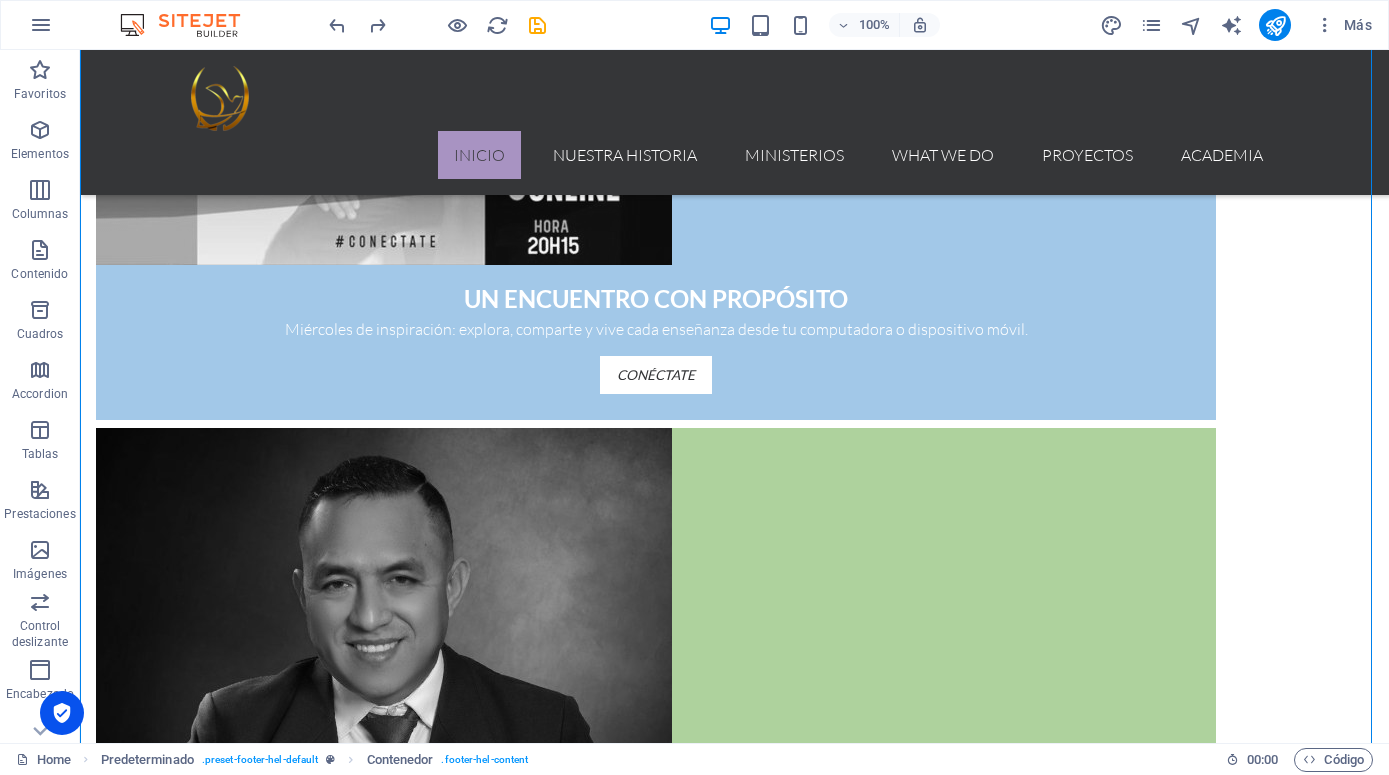 scroll, scrollTop: 2020, scrollLeft: 0, axis: vertical 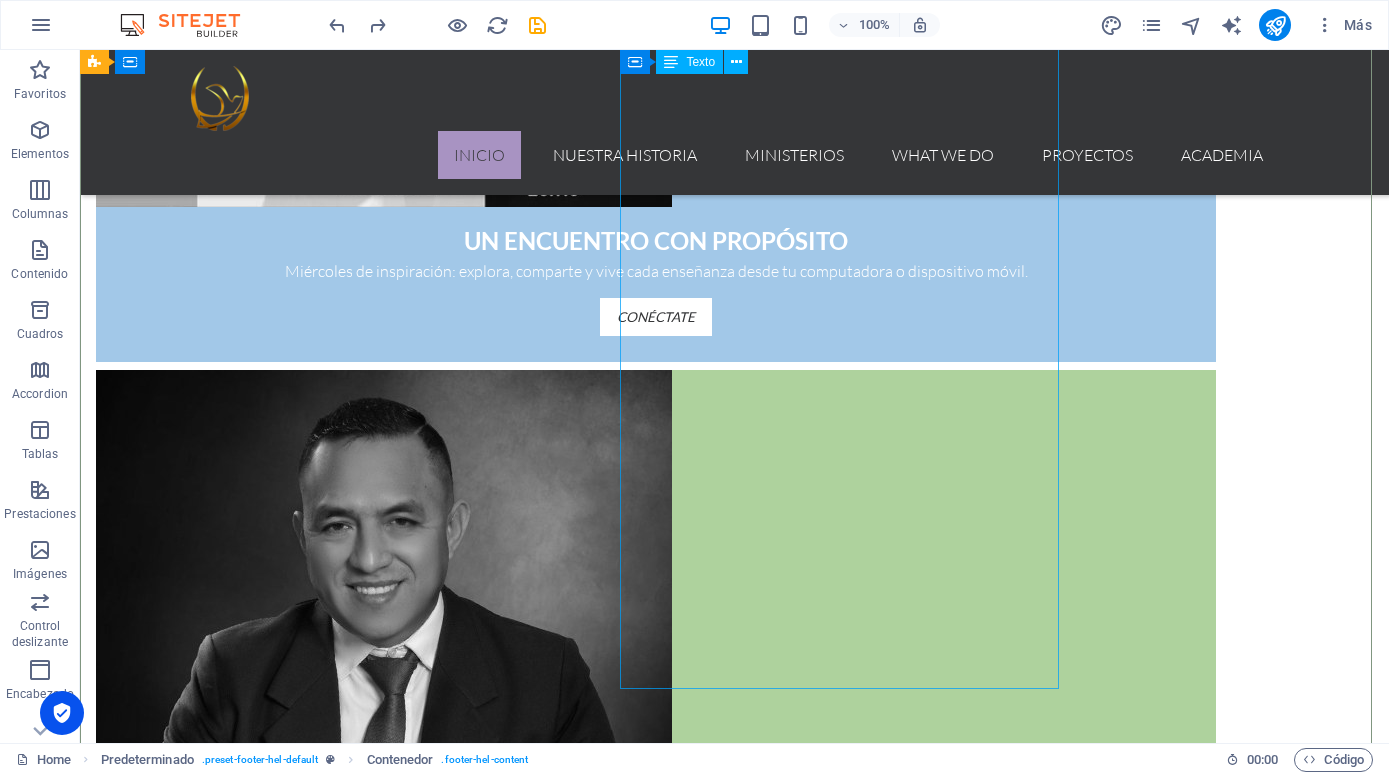 click at bounding box center [656, 3132] 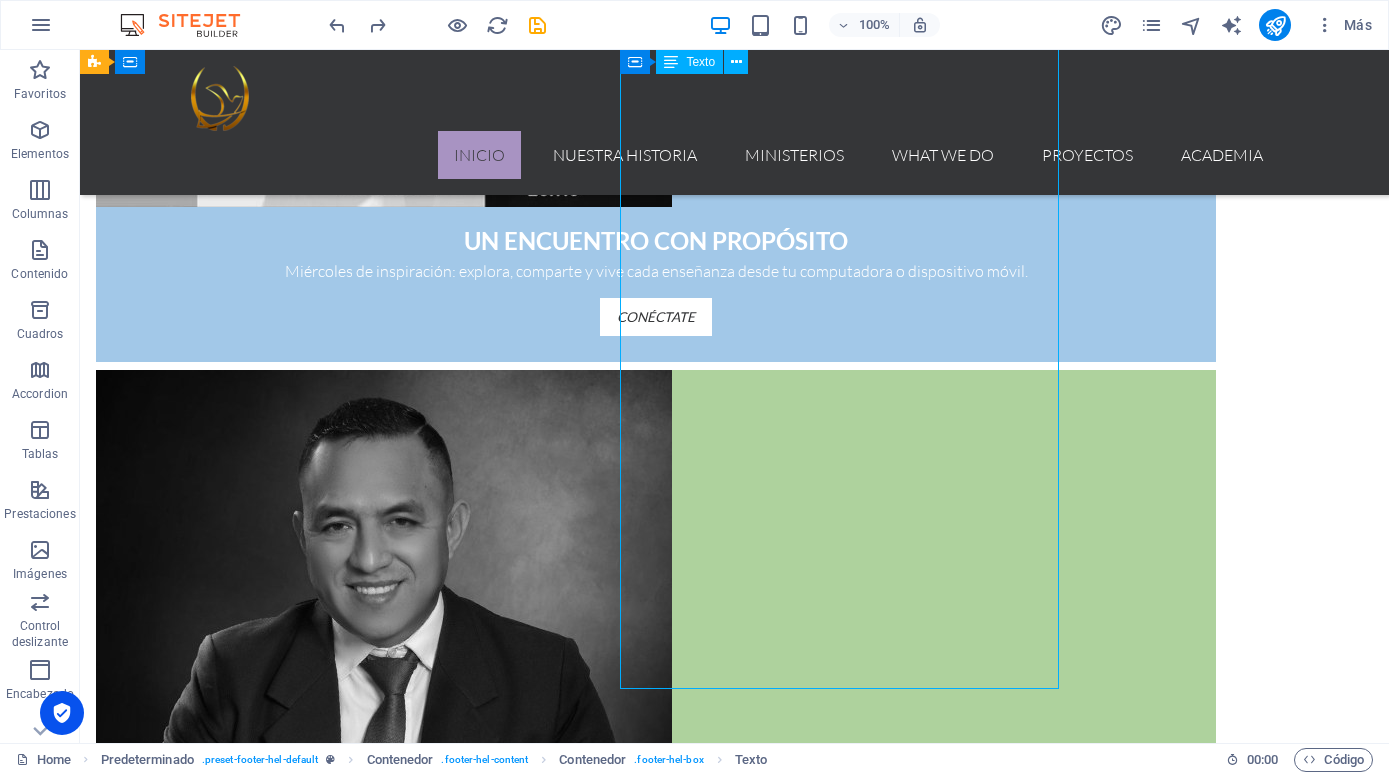 click at bounding box center (656, 3132) 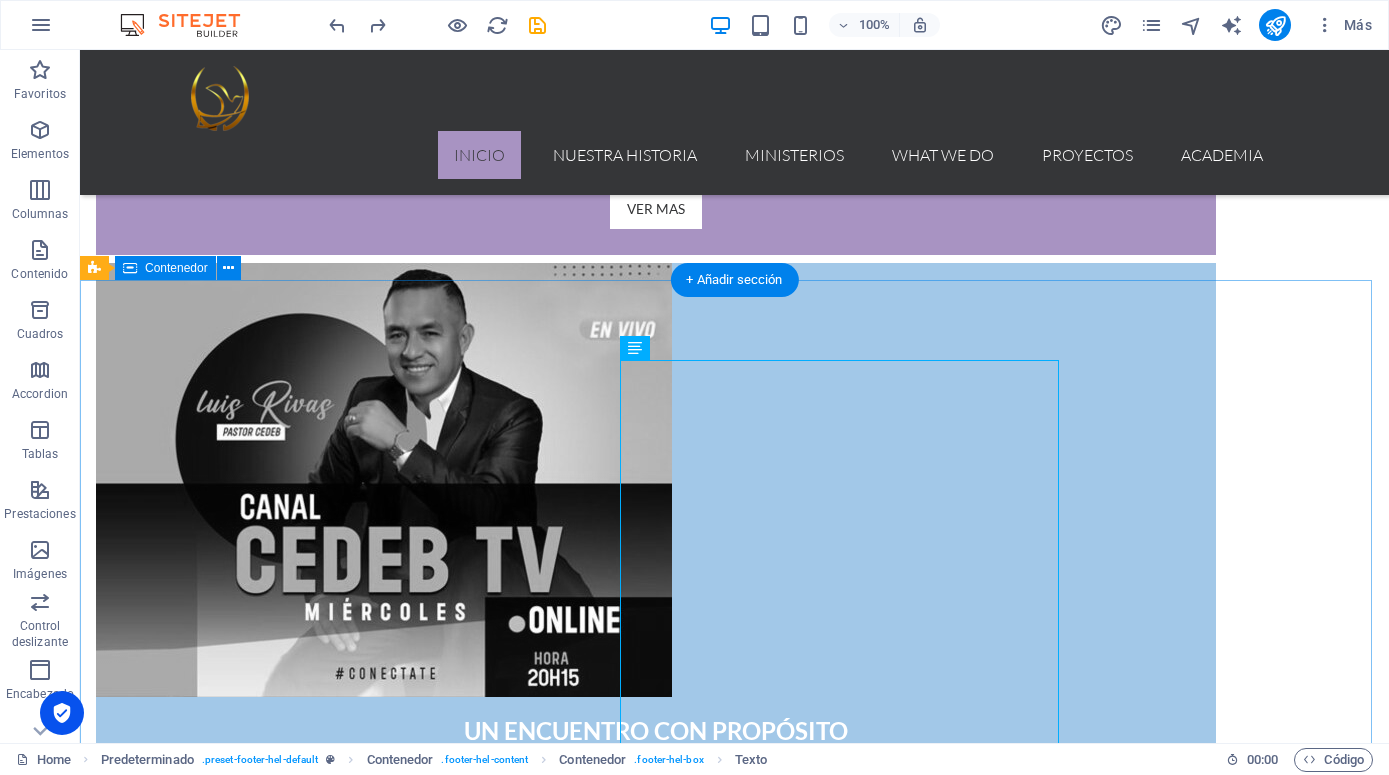 scroll, scrollTop: 1510, scrollLeft: 0, axis: vertical 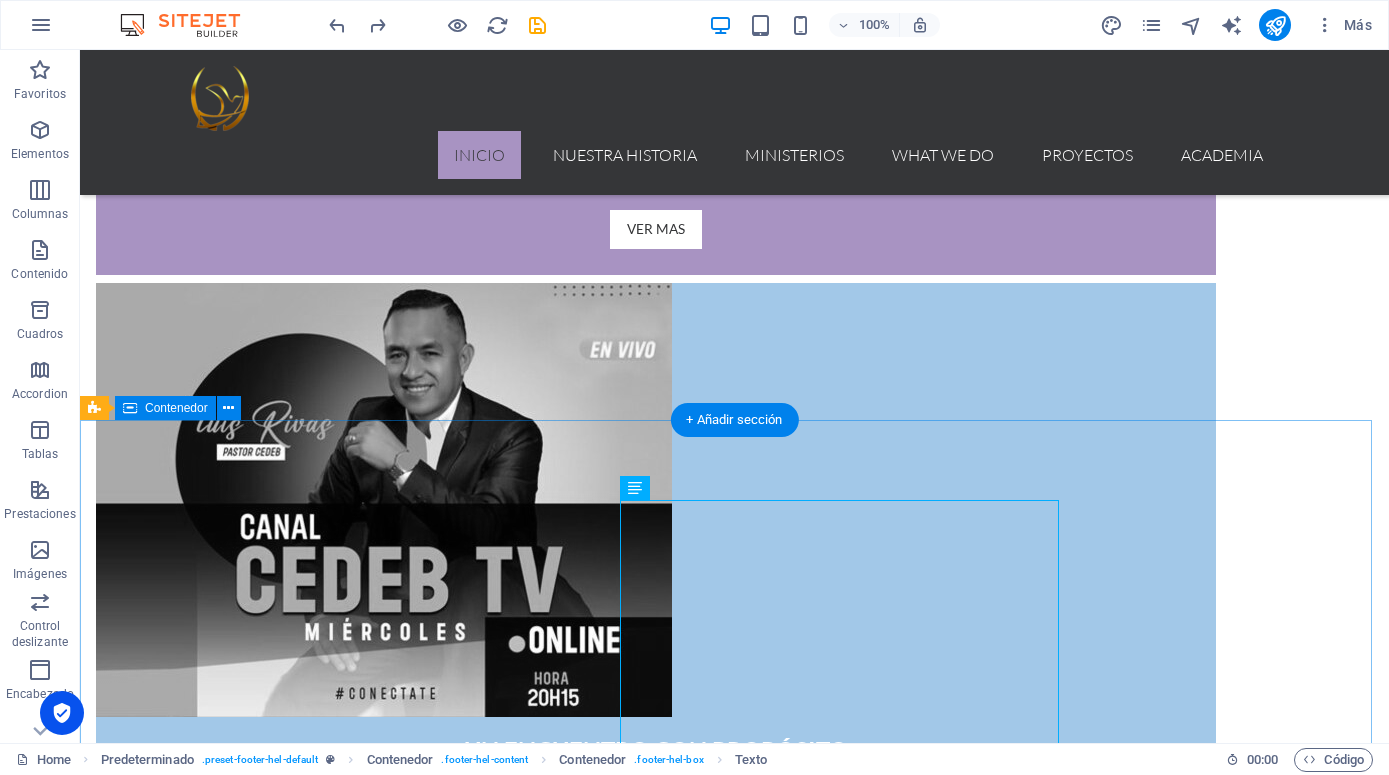 click on "DÉJANOS SABER DE TI Tu voz importa. Conéctate con nosotros si deseas saber más sobre nuestra labor. [DOMAIN_NAME]
NUESTRA UBICACION
[PHONE_NUMBER]
[EMAIL_ADDRESS][DOMAIN_NAME]
Aviso Legal |  Pr ivacidad" at bounding box center (734, 3530) 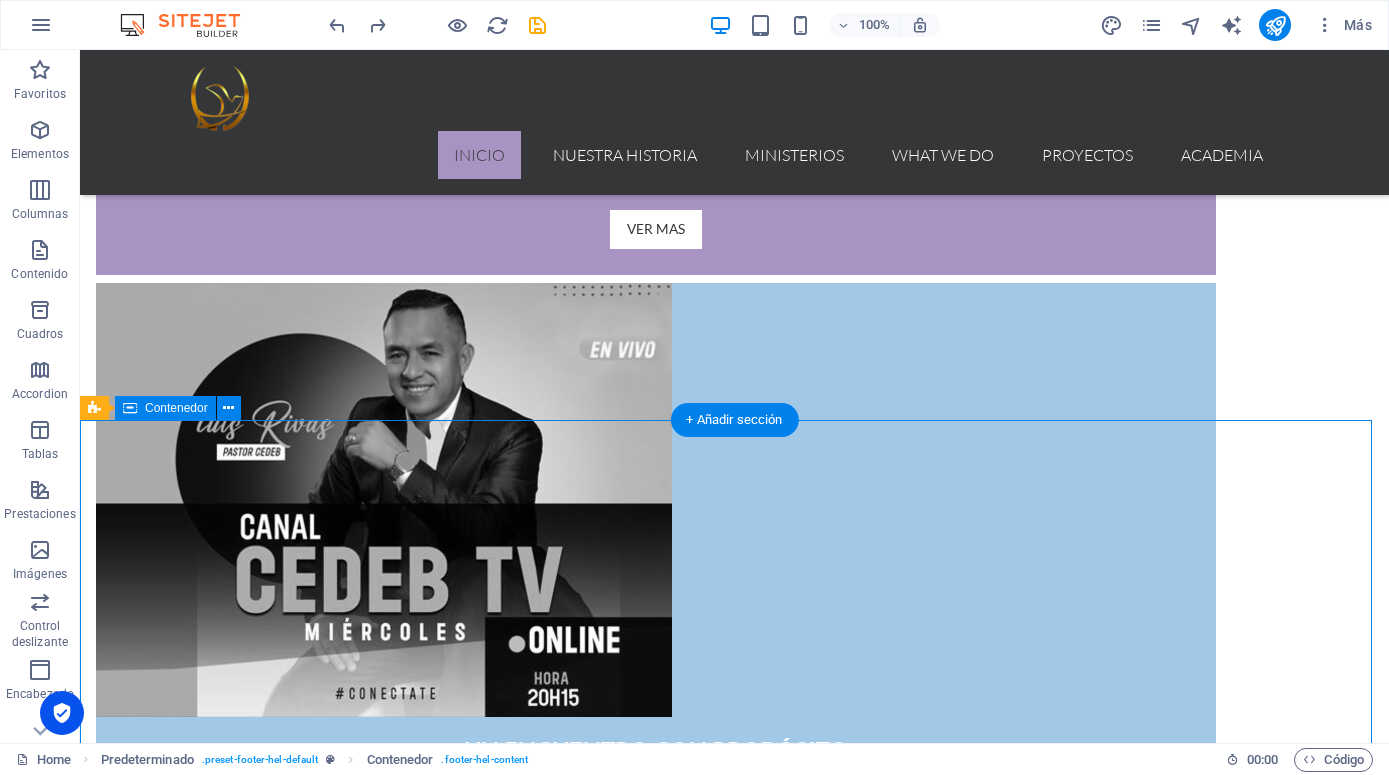 click on "DÉJANOS SABER DE TI Tu voz importa. Conéctate con nosotros si deseas saber más sobre nuestra labor. [DOMAIN_NAME]
NUESTRA UBICACION
[PHONE_NUMBER]
[EMAIL_ADDRESS][DOMAIN_NAME]
Aviso Legal |  Pr ivacidad" at bounding box center (734, 3530) 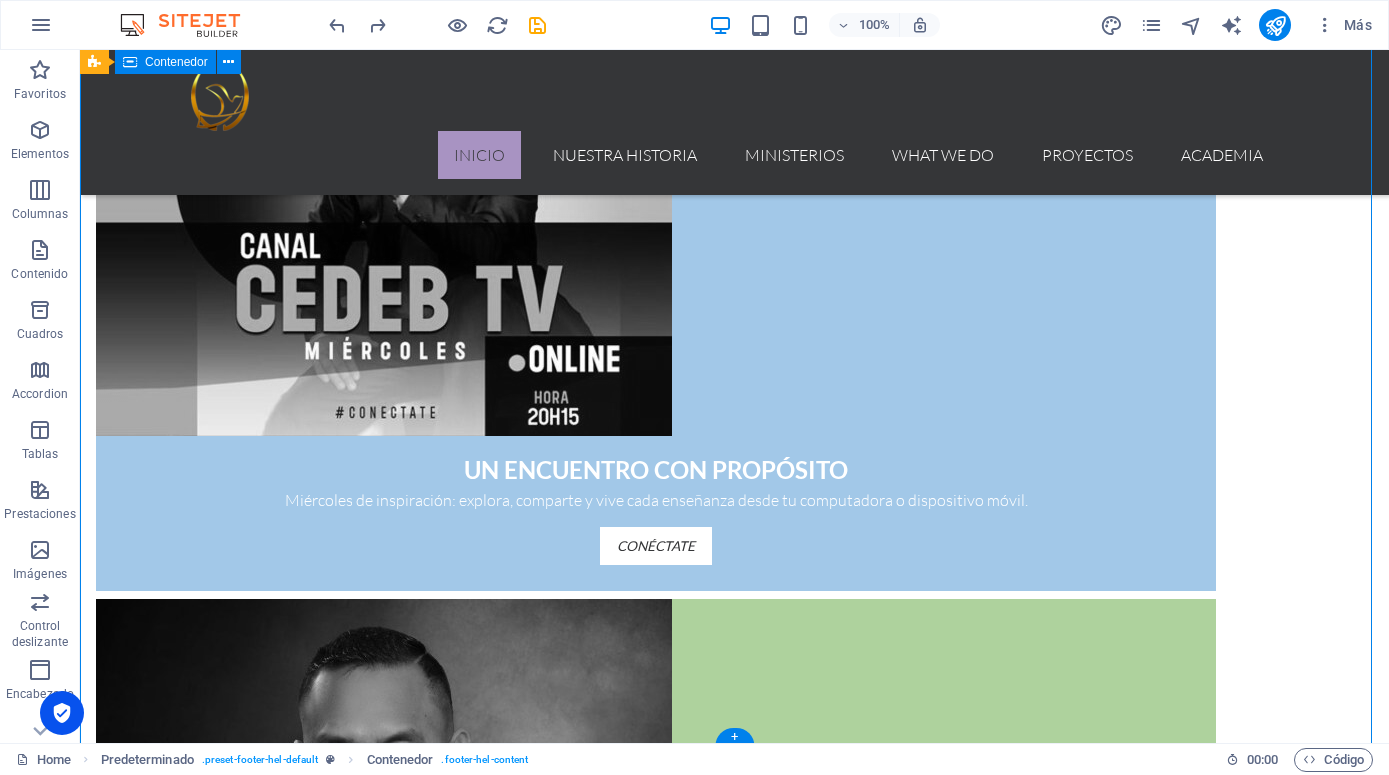 scroll, scrollTop: 1741, scrollLeft: 0, axis: vertical 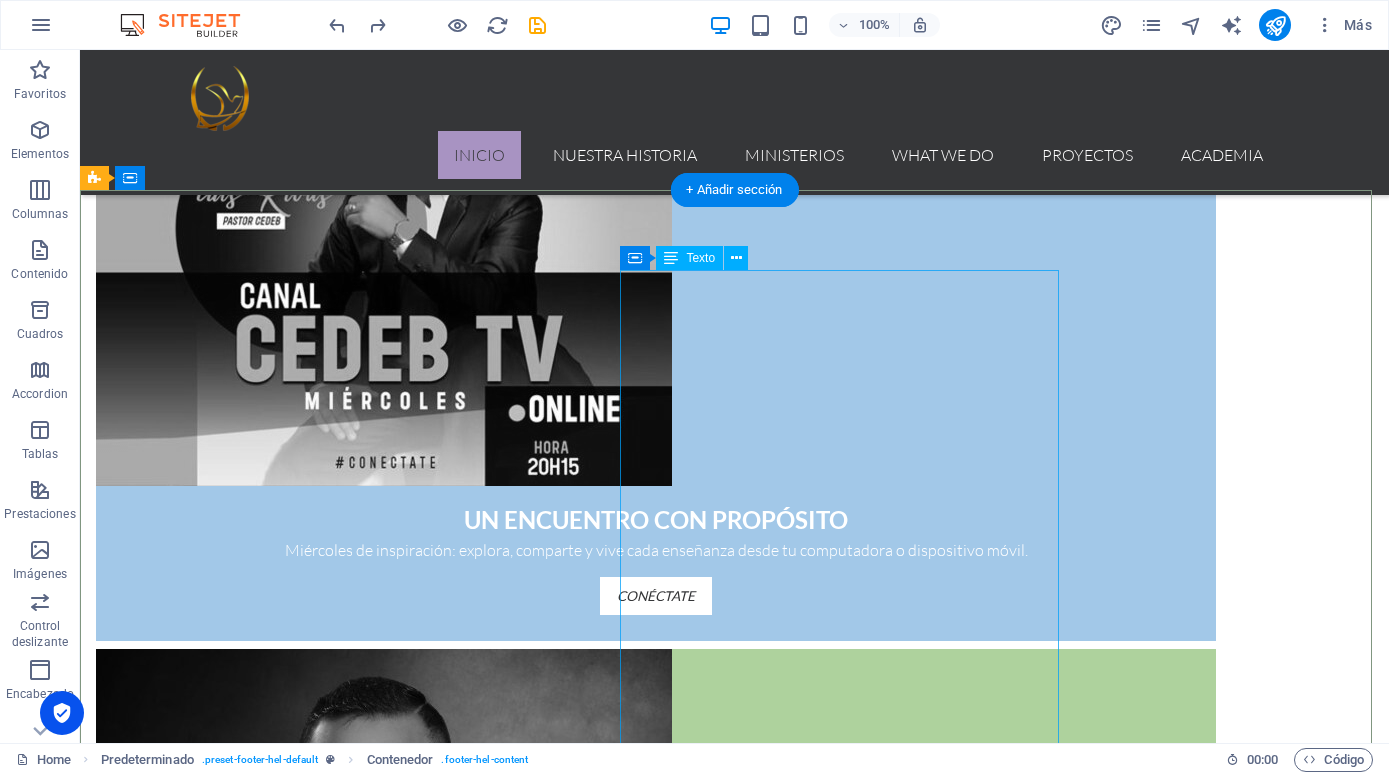 click at bounding box center [656, 3411] 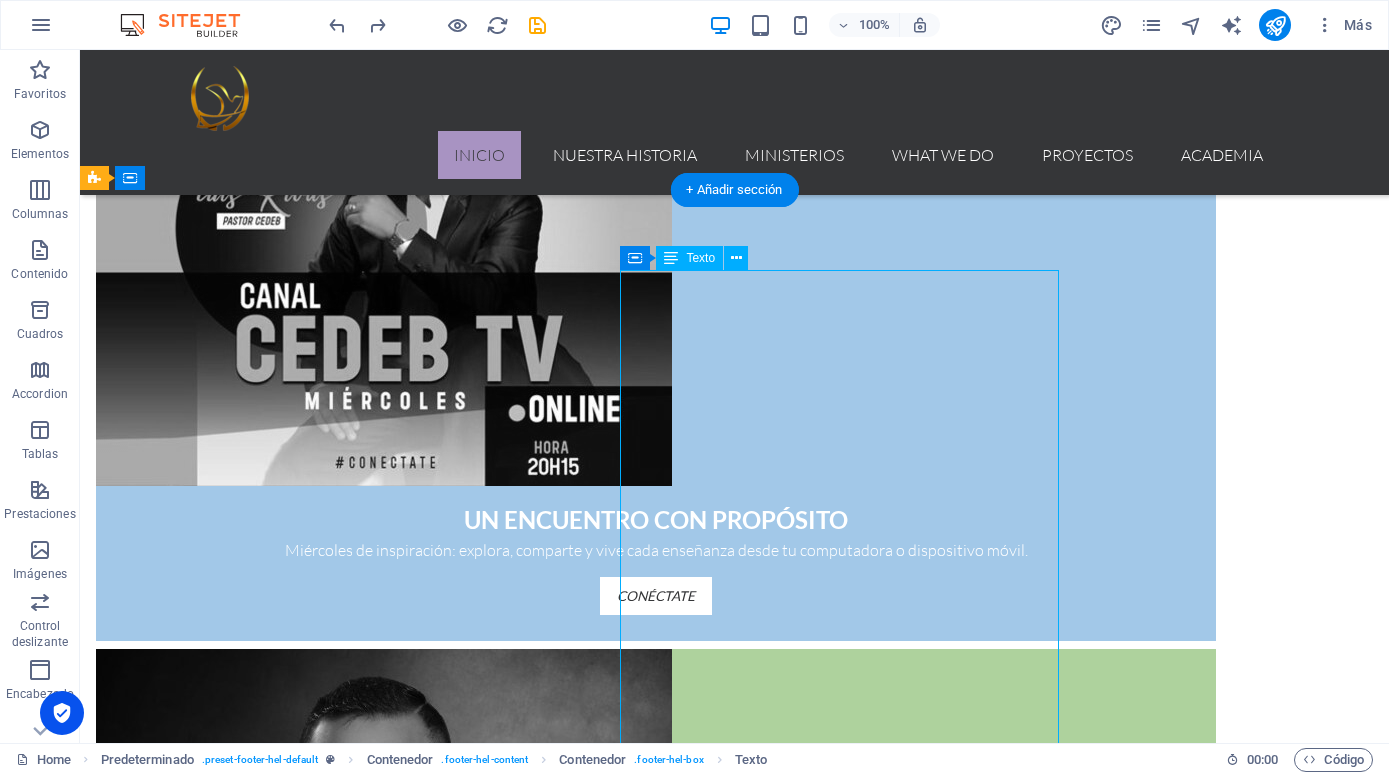 click at bounding box center [656, 3411] 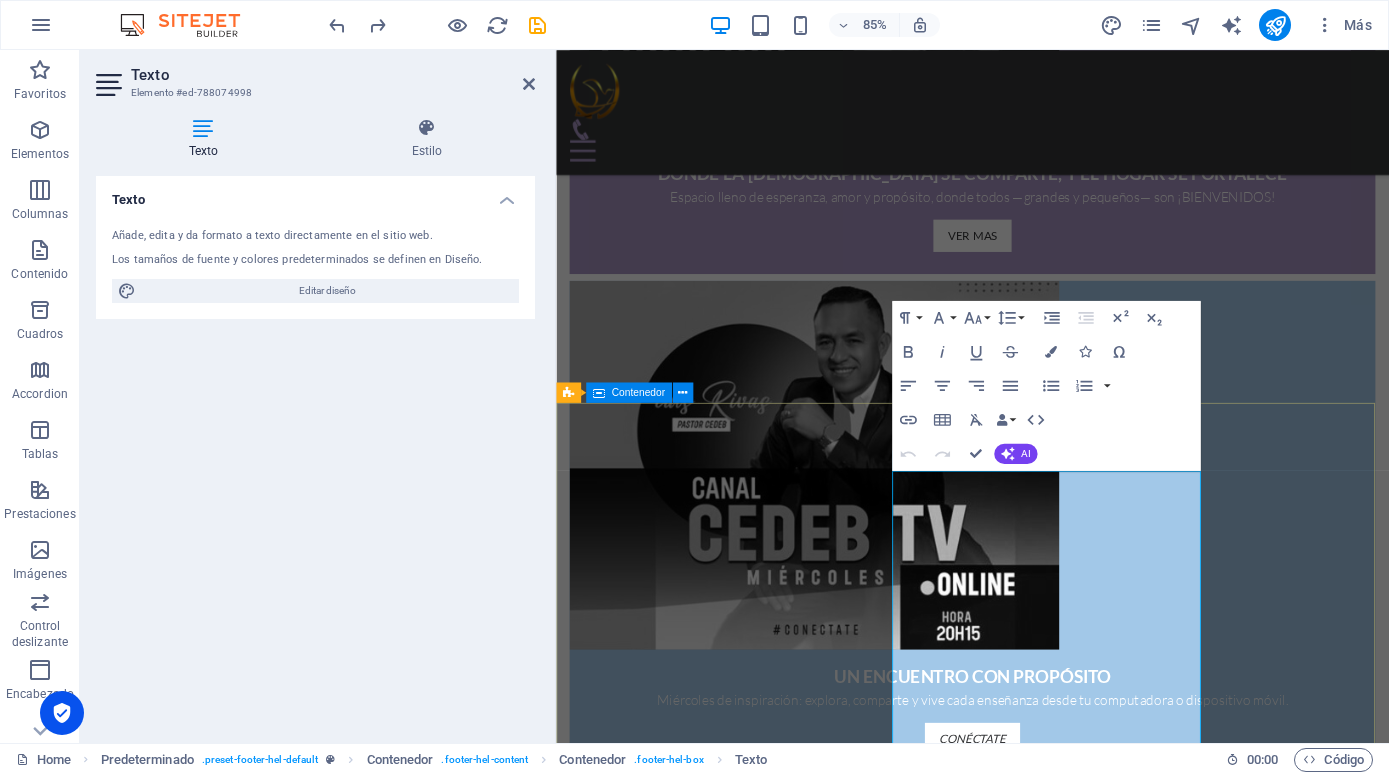 click on "DÉJANOS SABER DE TI Tu voz importa. Conéctate con nosotros si deseas saber más sobre nuestra labor. [DOMAIN_NAME]
NUESTRA UBICACION
[PHONE_NUMBER]
[EMAIL_ADDRESS][DOMAIN_NAME]
Aviso Legal |  Pr ivacidad" at bounding box center (1046, 3684) 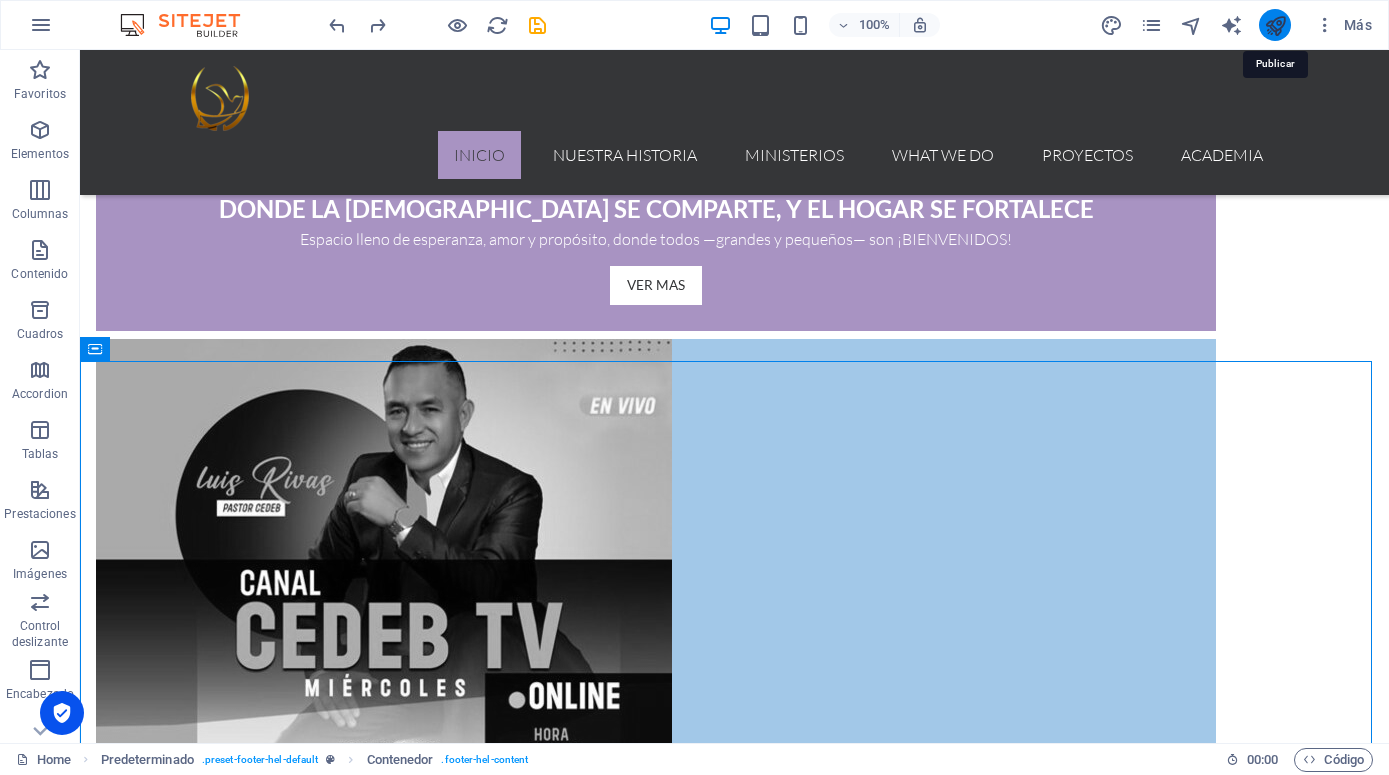 click at bounding box center (1275, 25) 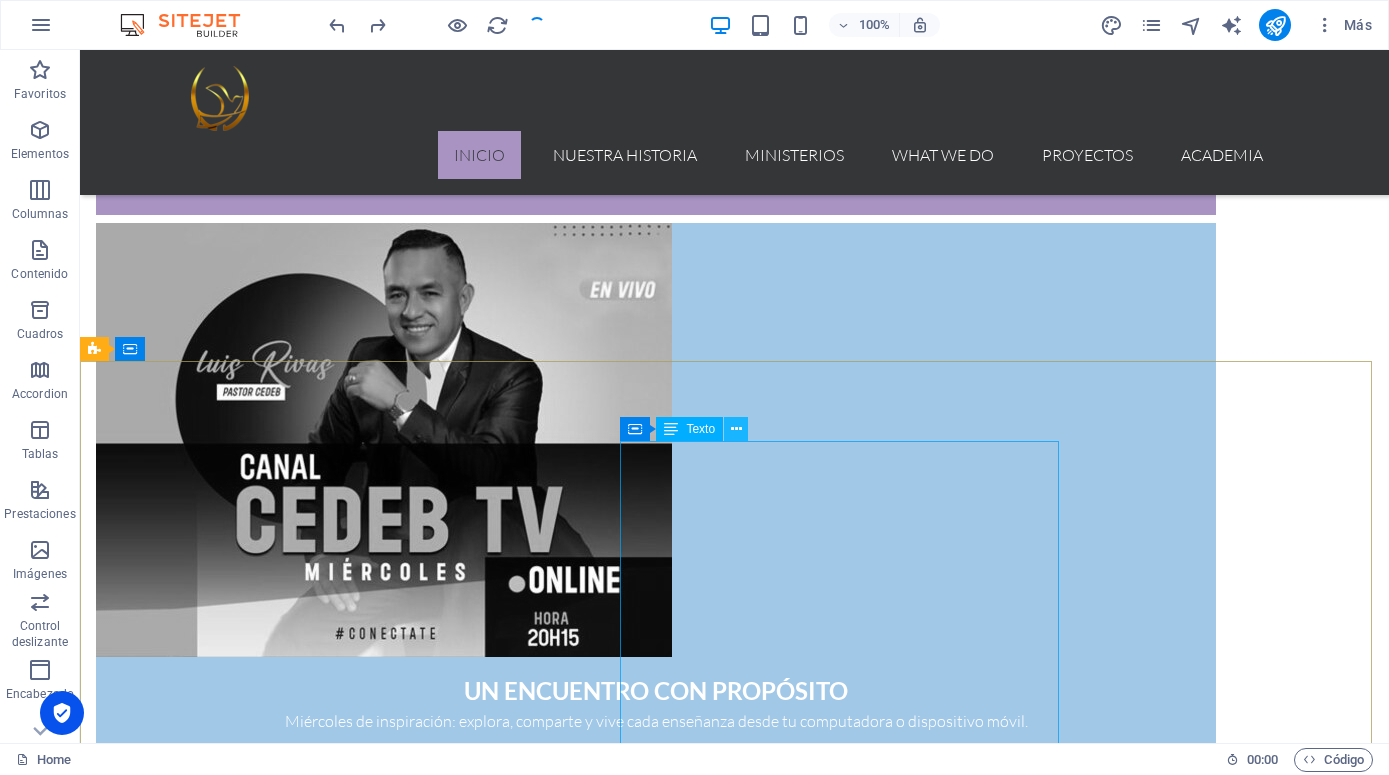 click at bounding box center (736, 429) 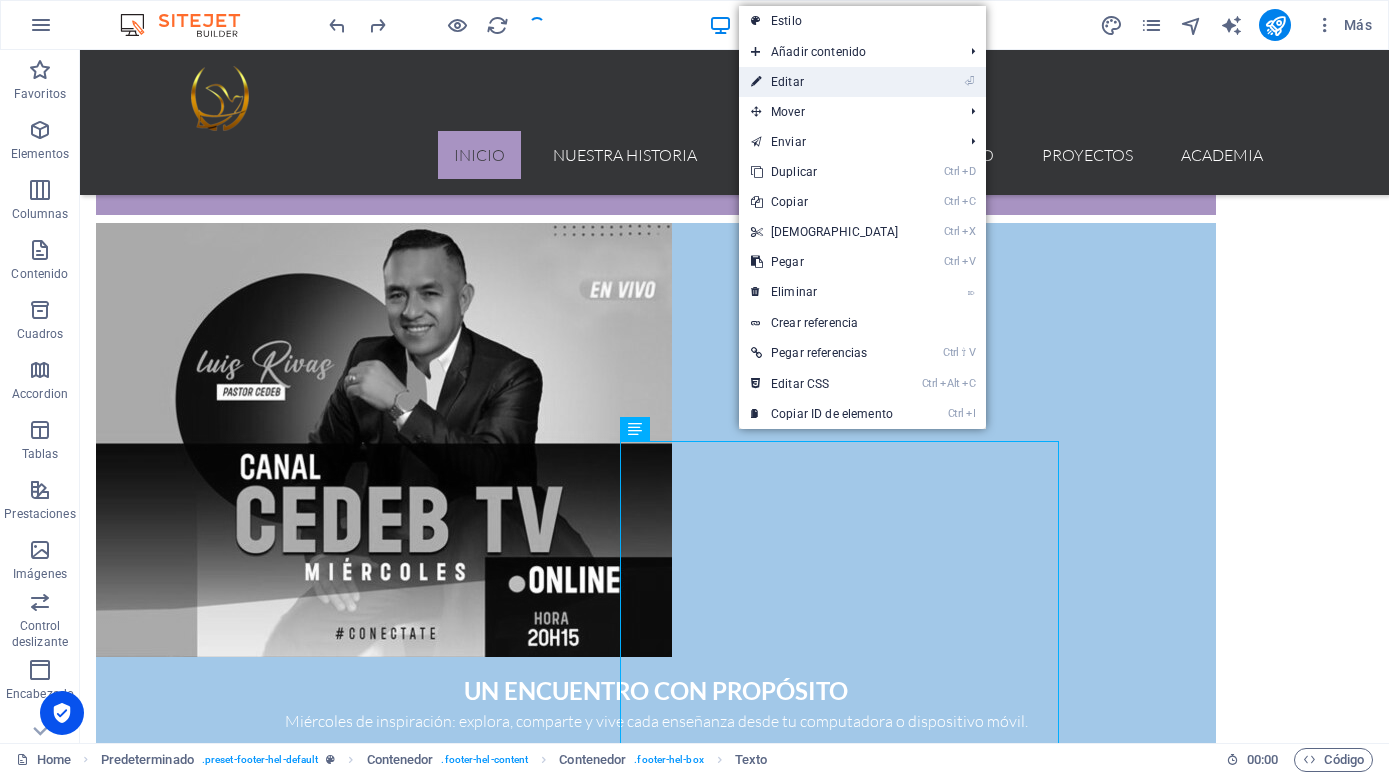 click on "⏎  Editar" at bounding box center [825, 82] 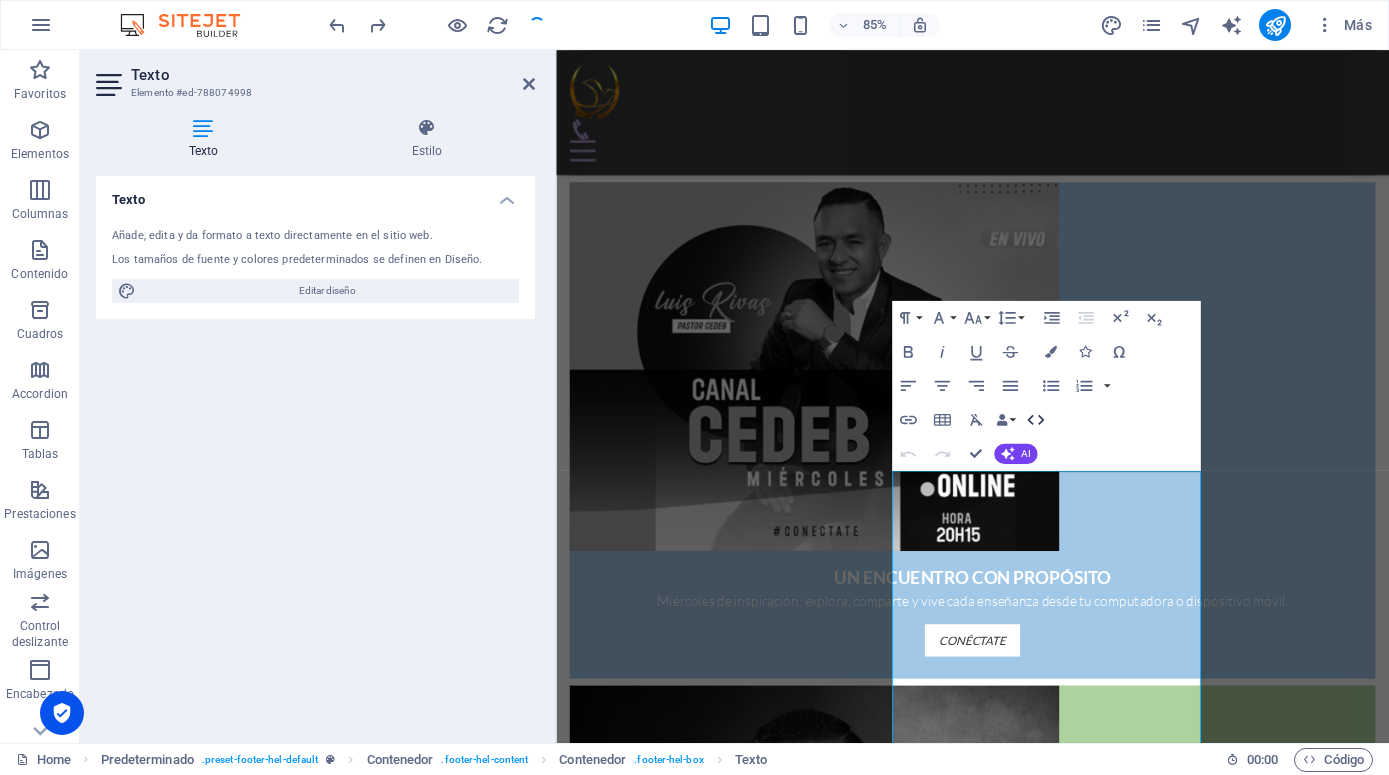 click 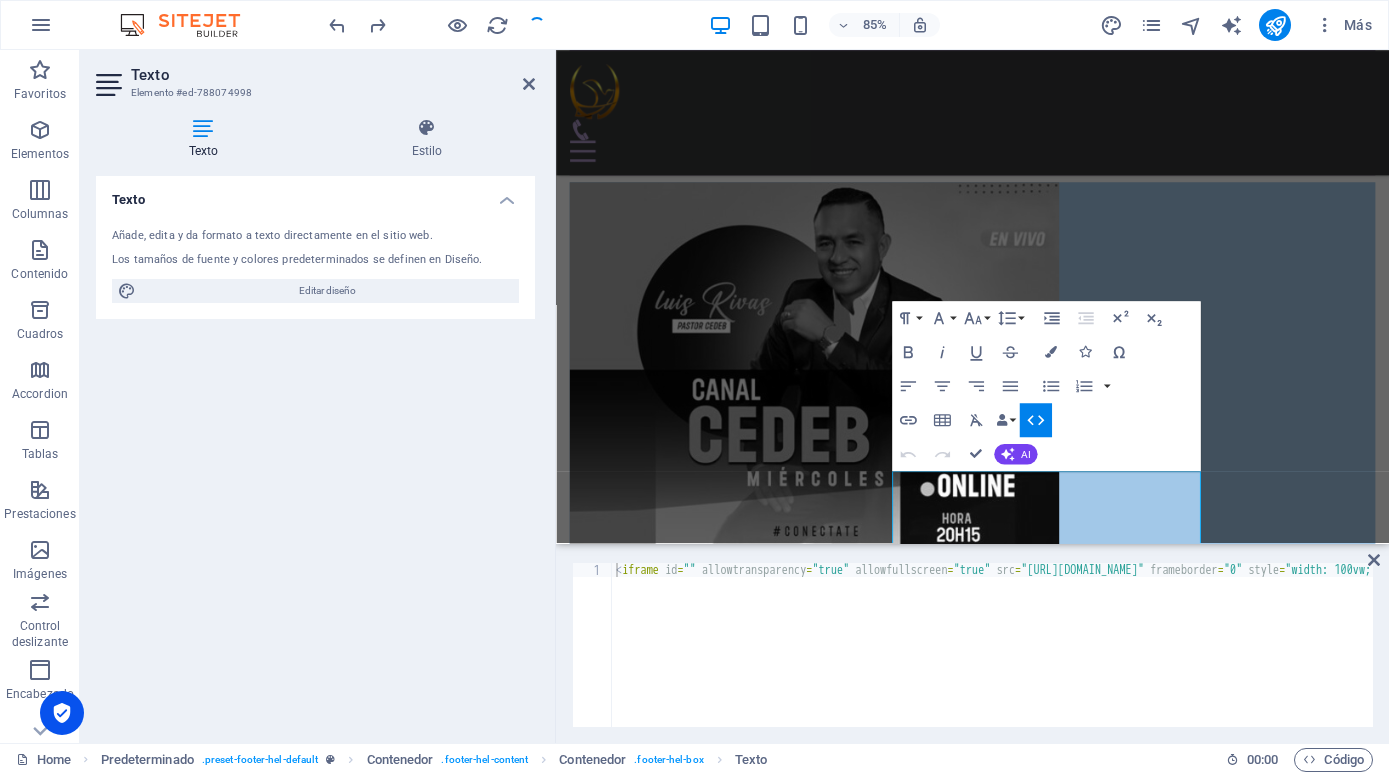 scroll, scrollTop: 1358, scrollLeft: 0, axis: vertical 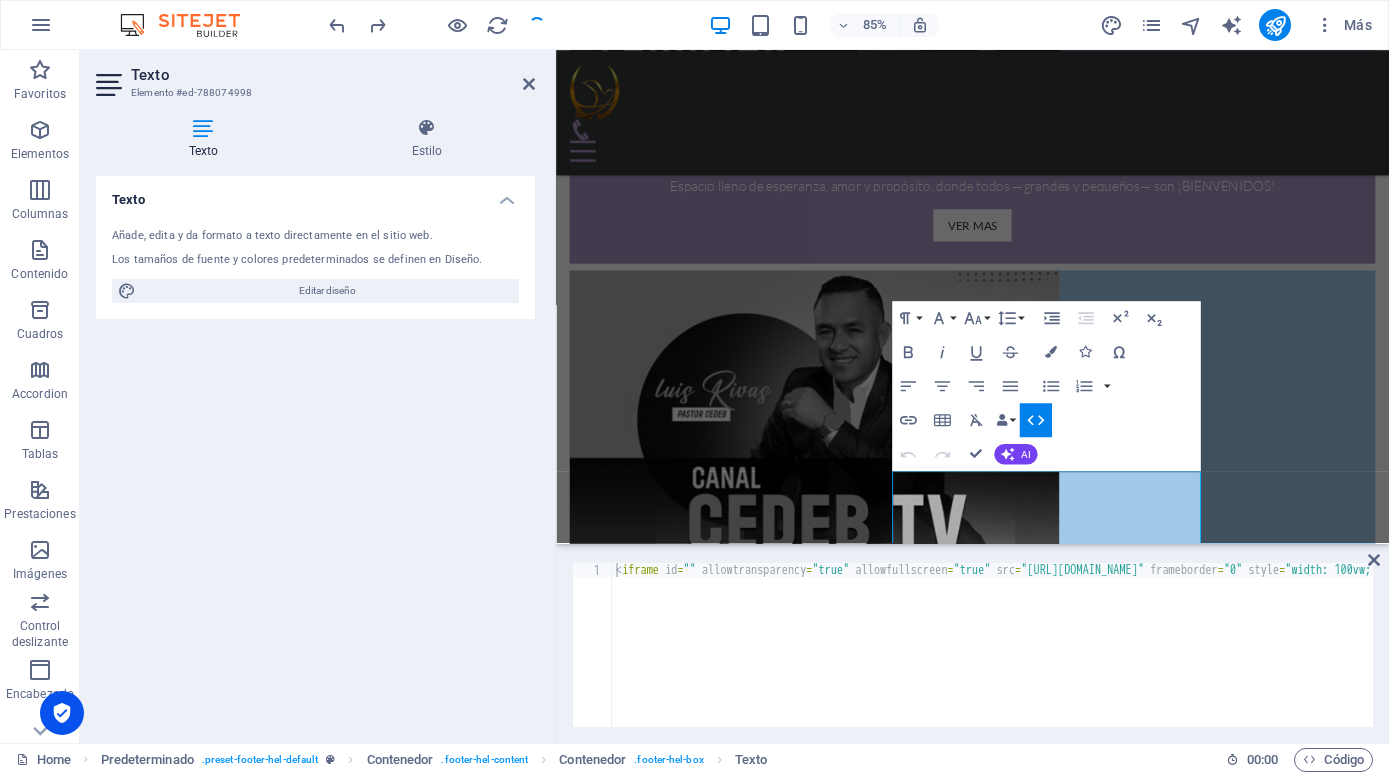 type on "<iframe id="" allowtransparency="true" allowfullscreen="true" src="[URL][DOMAIN_NAME]" frameborder="0" style="width: 100vw; min-width:100%; height:100vh; border:none;"></iframe>" 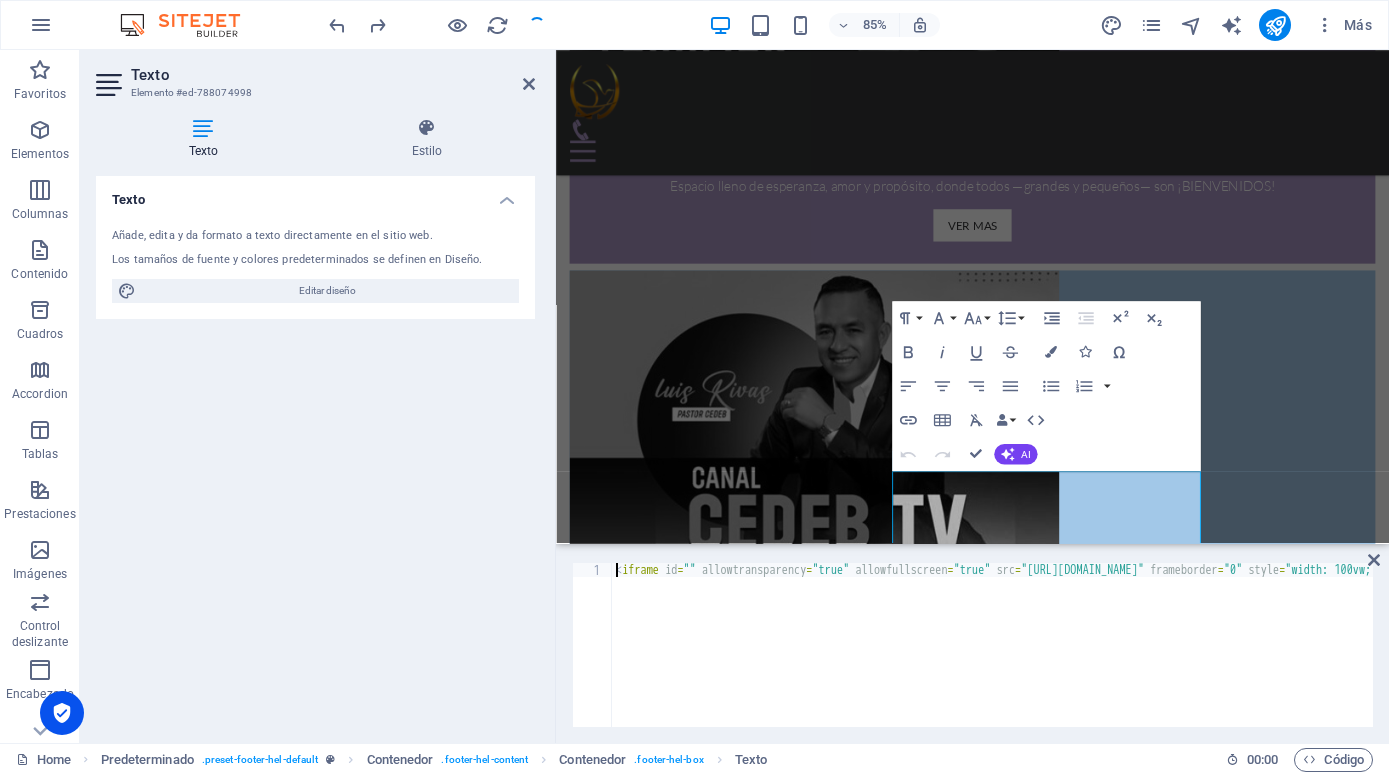 scroll, scrollTop: 0, scrollLeft: 694, axis: horizontal 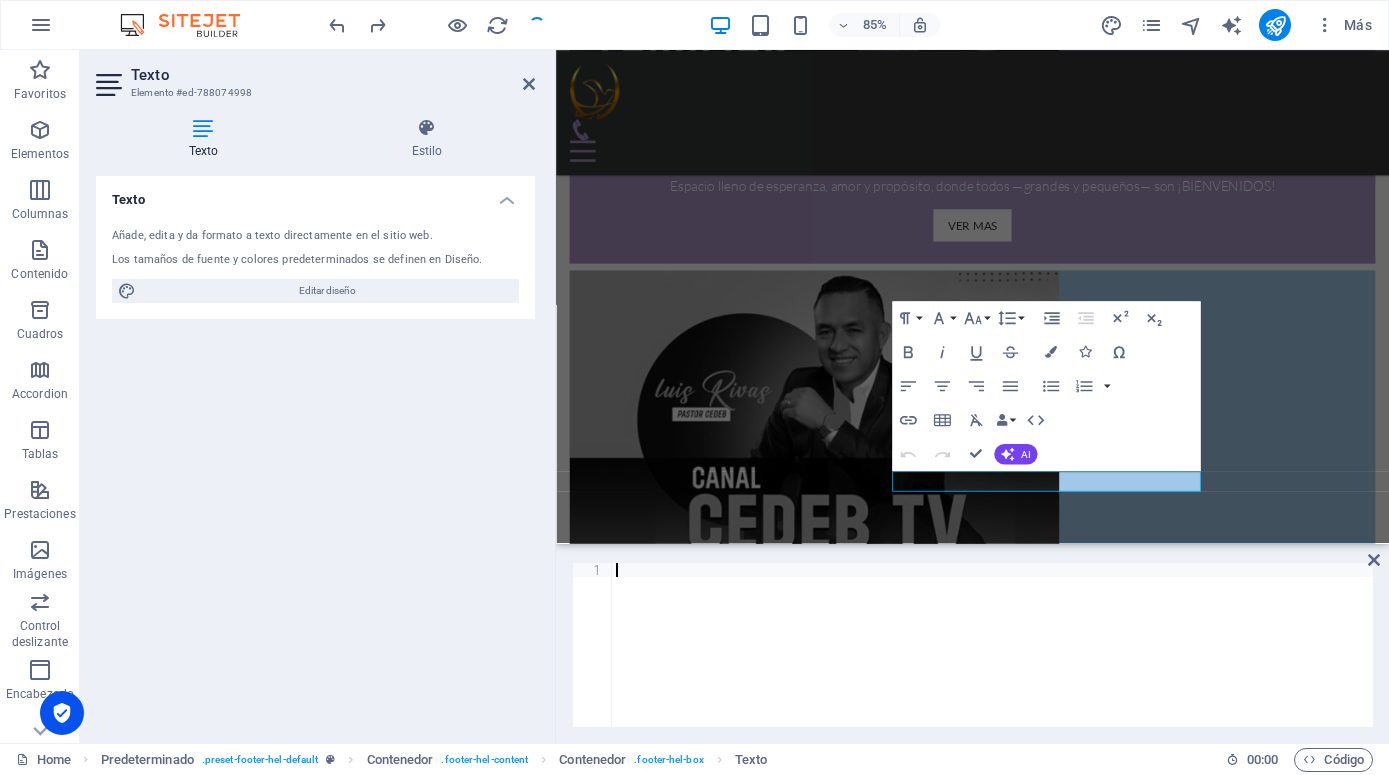 type on "<iframe id="" allowtransparency="true" allowfullscreen="true" allow="geolocation; microphone; camera" src="[URL][DOMAIN_NAME]" frameborder="0" style="width: 100vw; min-width:100%; height:100vh; border:none;"></iframe>" 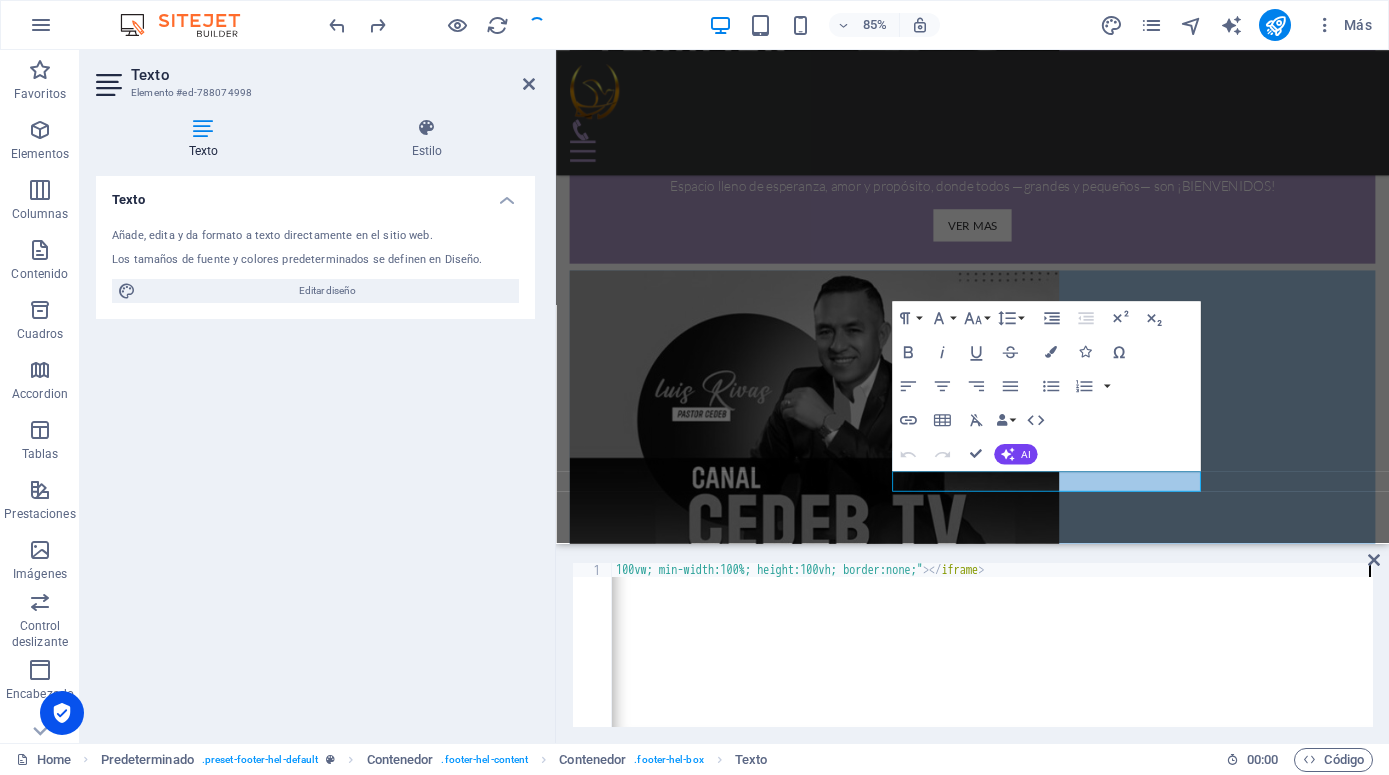 scroll, scrollTop: 0, scrollLeft: 963, axis: horizontal 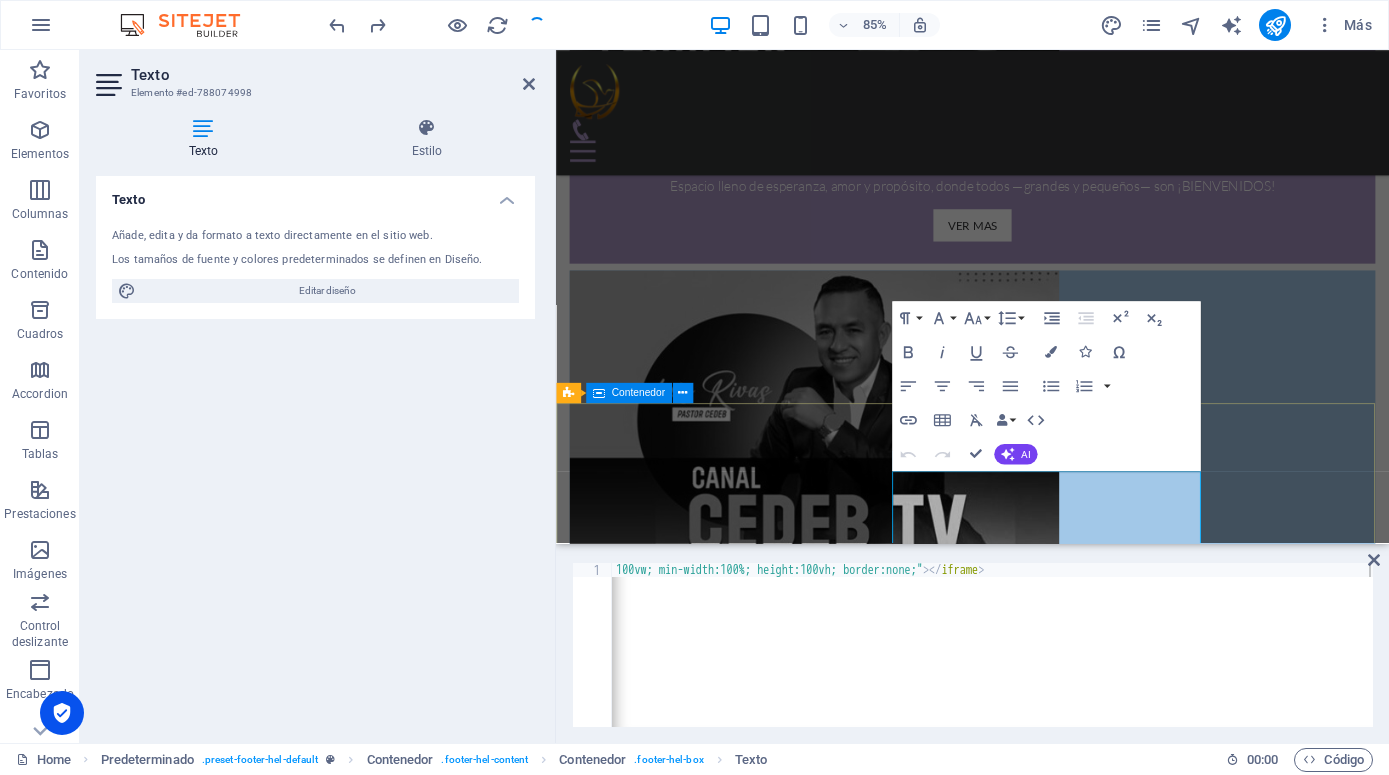 click on "DÉJANOS SABER DE TI Tu voz importa. Conéctate con nosotros si deseas saber más sobre nuestra labor. [DOMAIN_NAME]
NUESTRA UBICACION
[PHONE_NUMBER]
[EMAIL_ADDRESS][DOMAIN_NAME]
Aviso Legal |  Pr ivacidad" at bounding box center [1046, 3484] 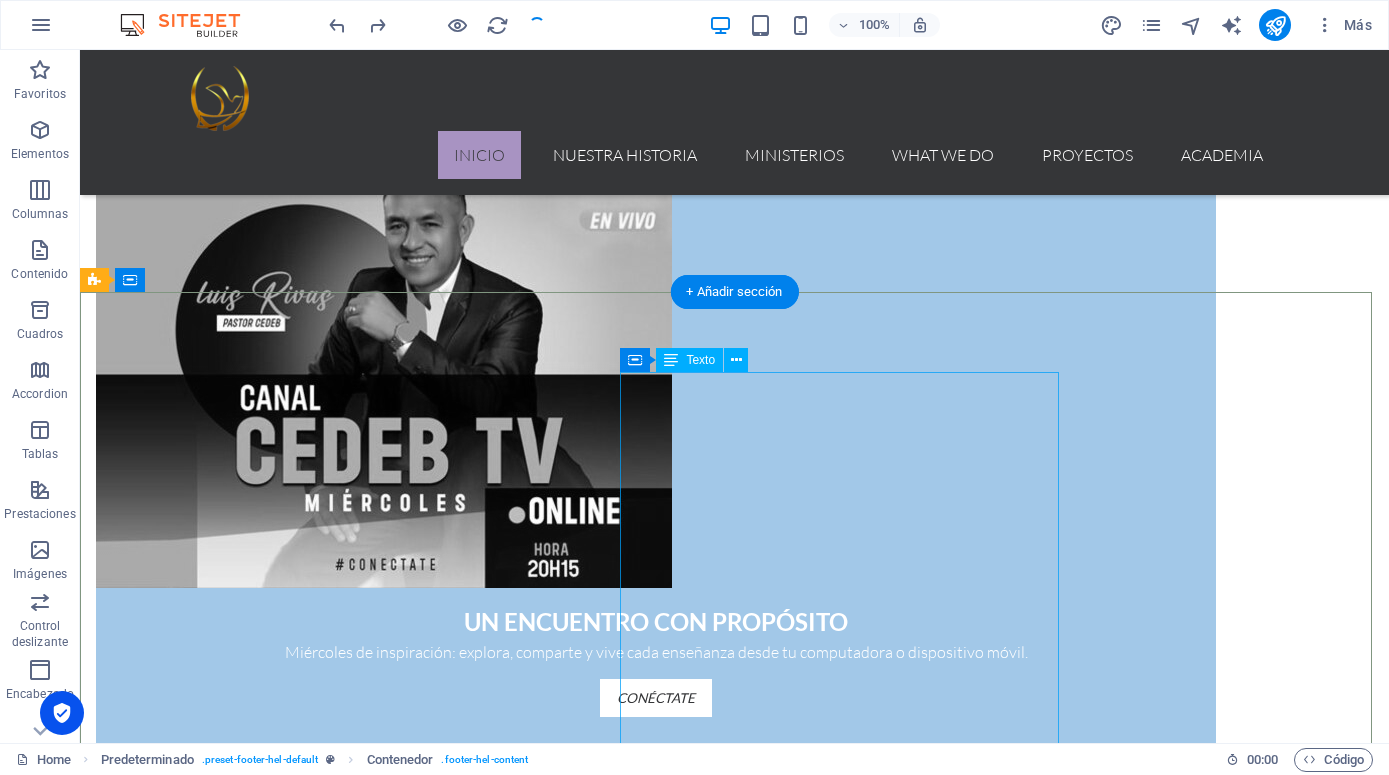 scroll, scrollTop: 1231, scrollLeft: 0, axis: vertical 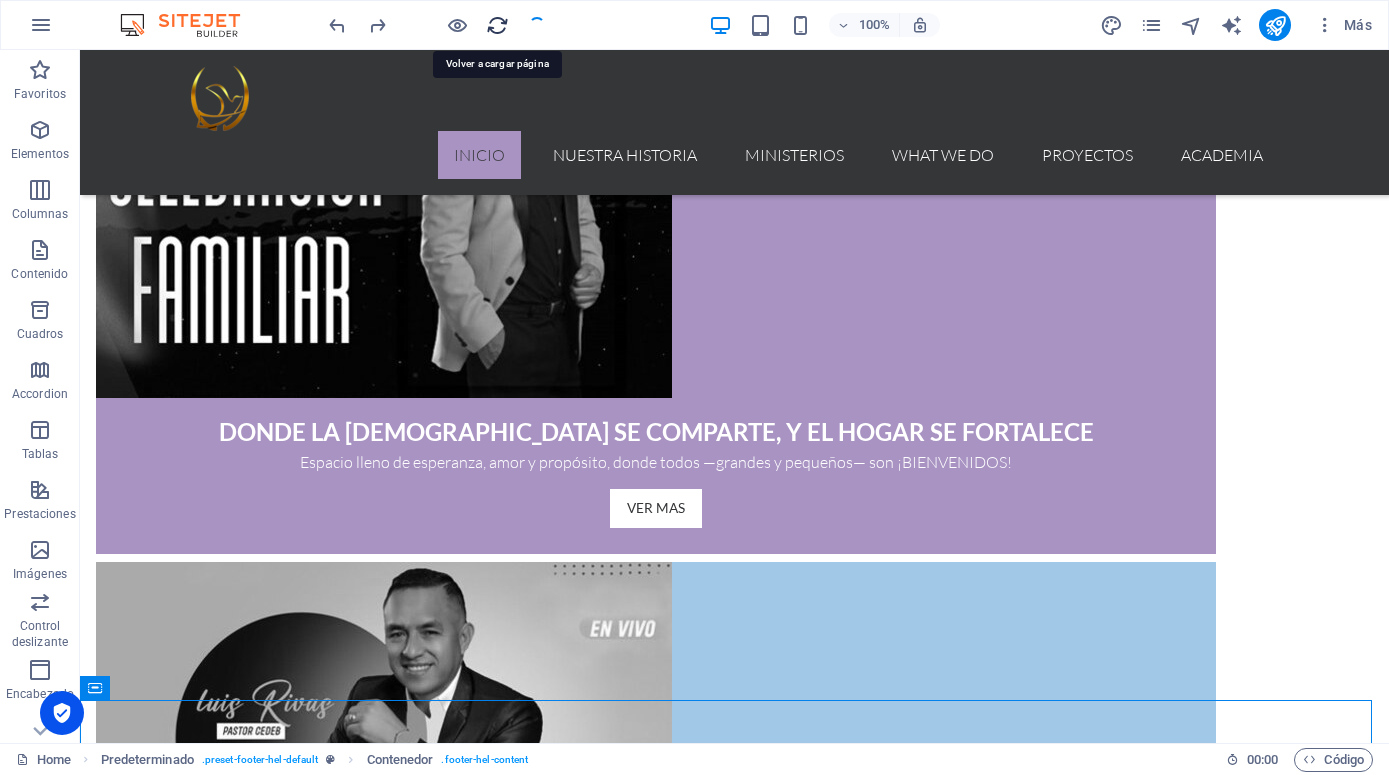 click at bounding box center [497, 25] 